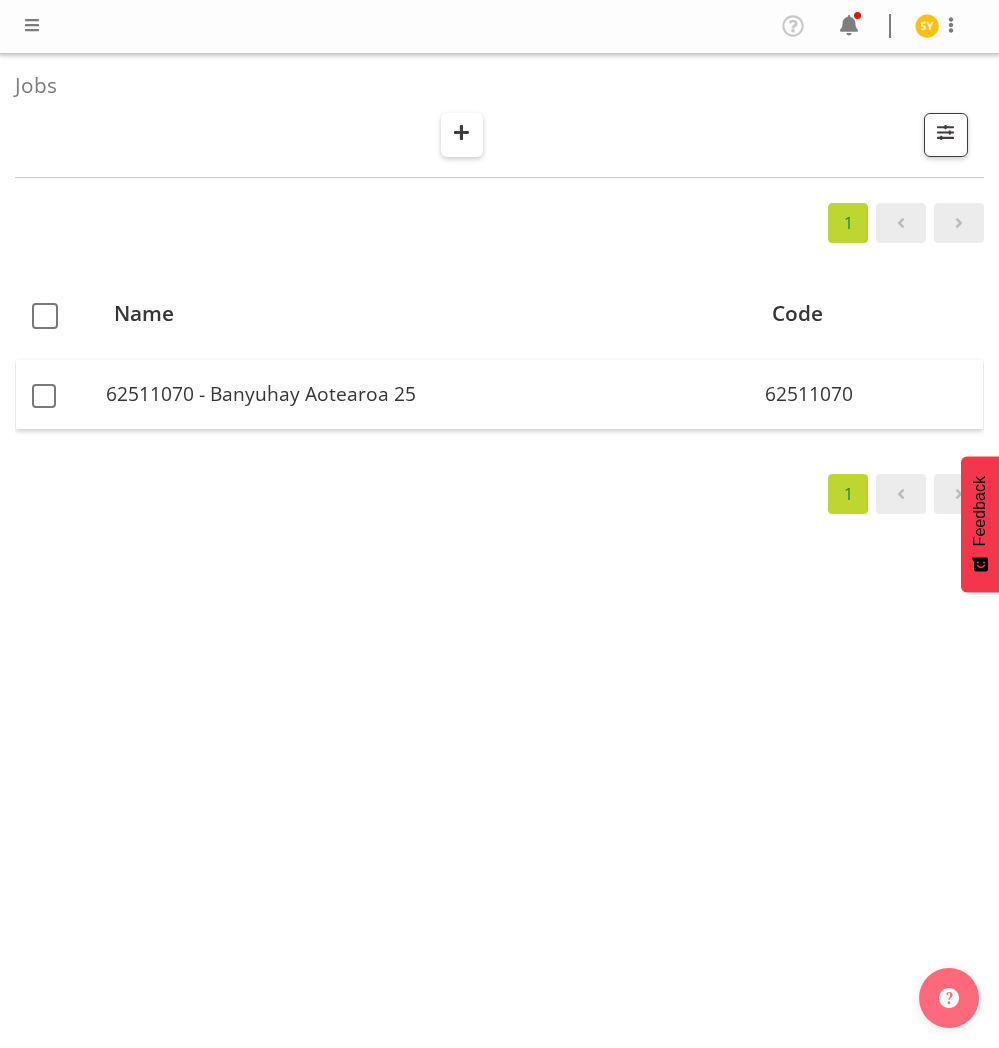 scroll, scrollTop: 0, scrollLeft: 0, axis: both 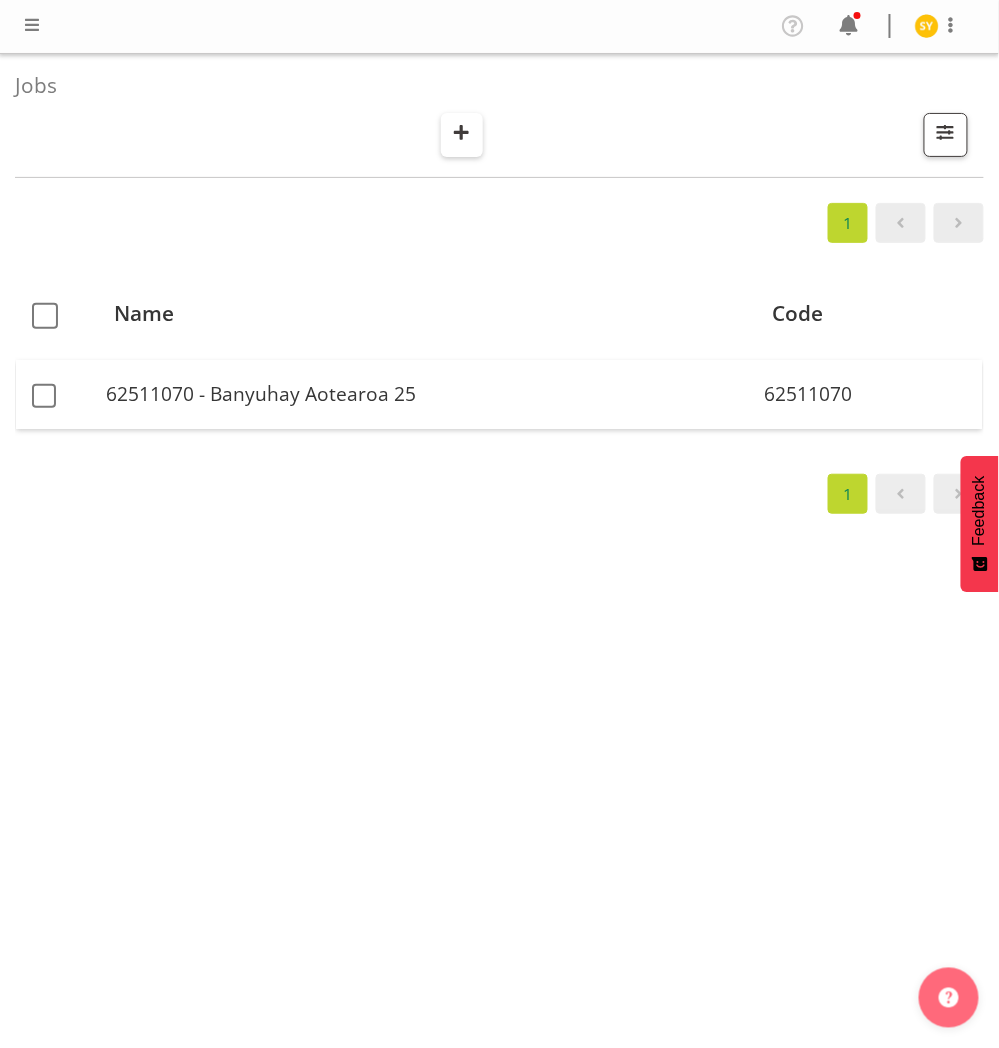 click at bounding box center (461, 132) 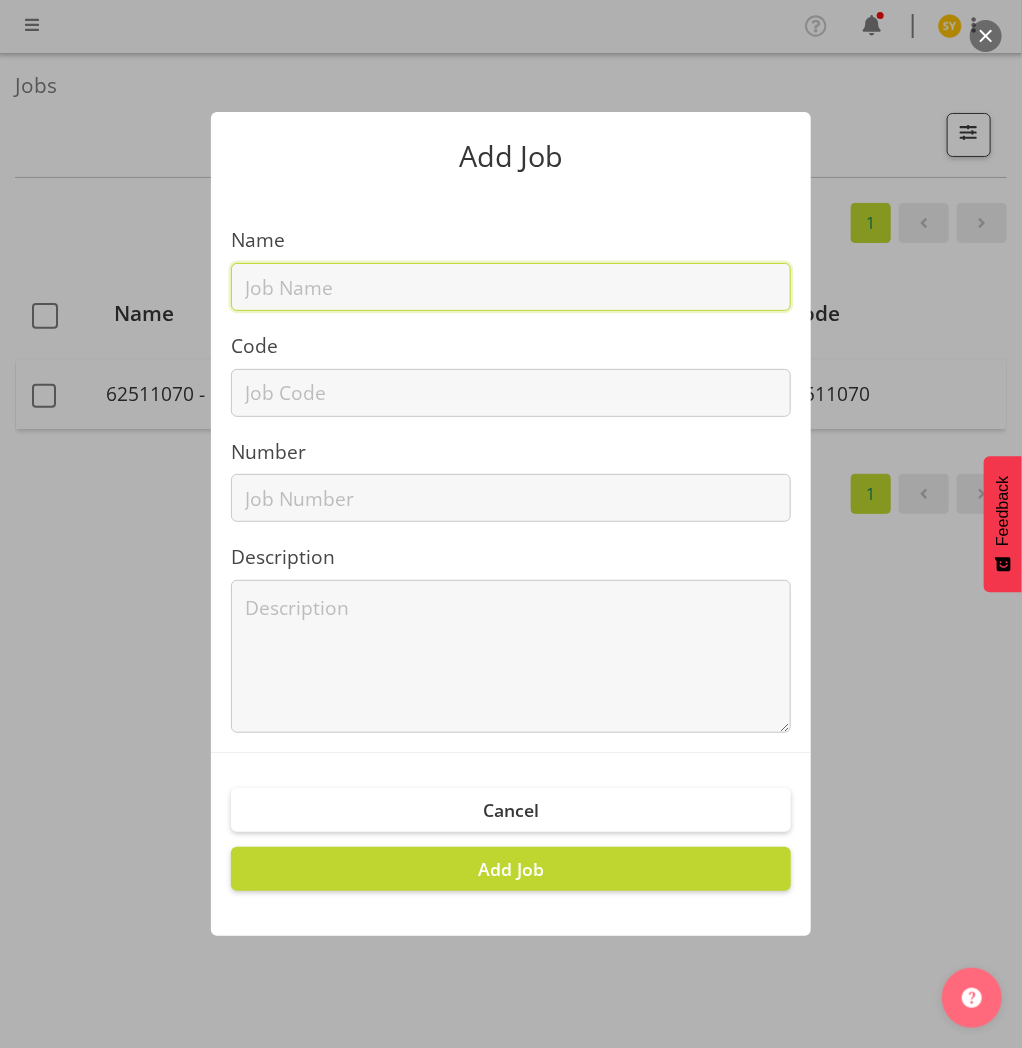 click at bounding box center [511, 287] 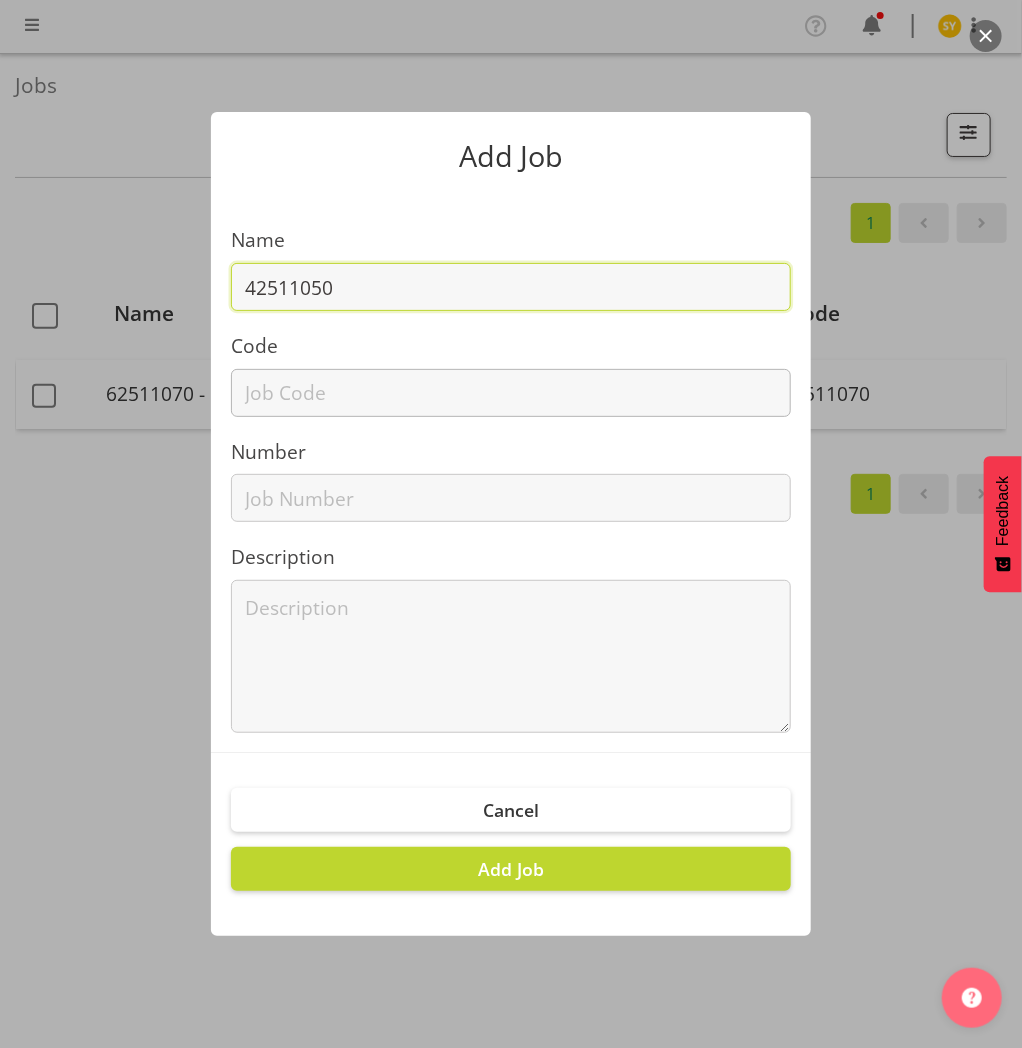 type on "42511050" 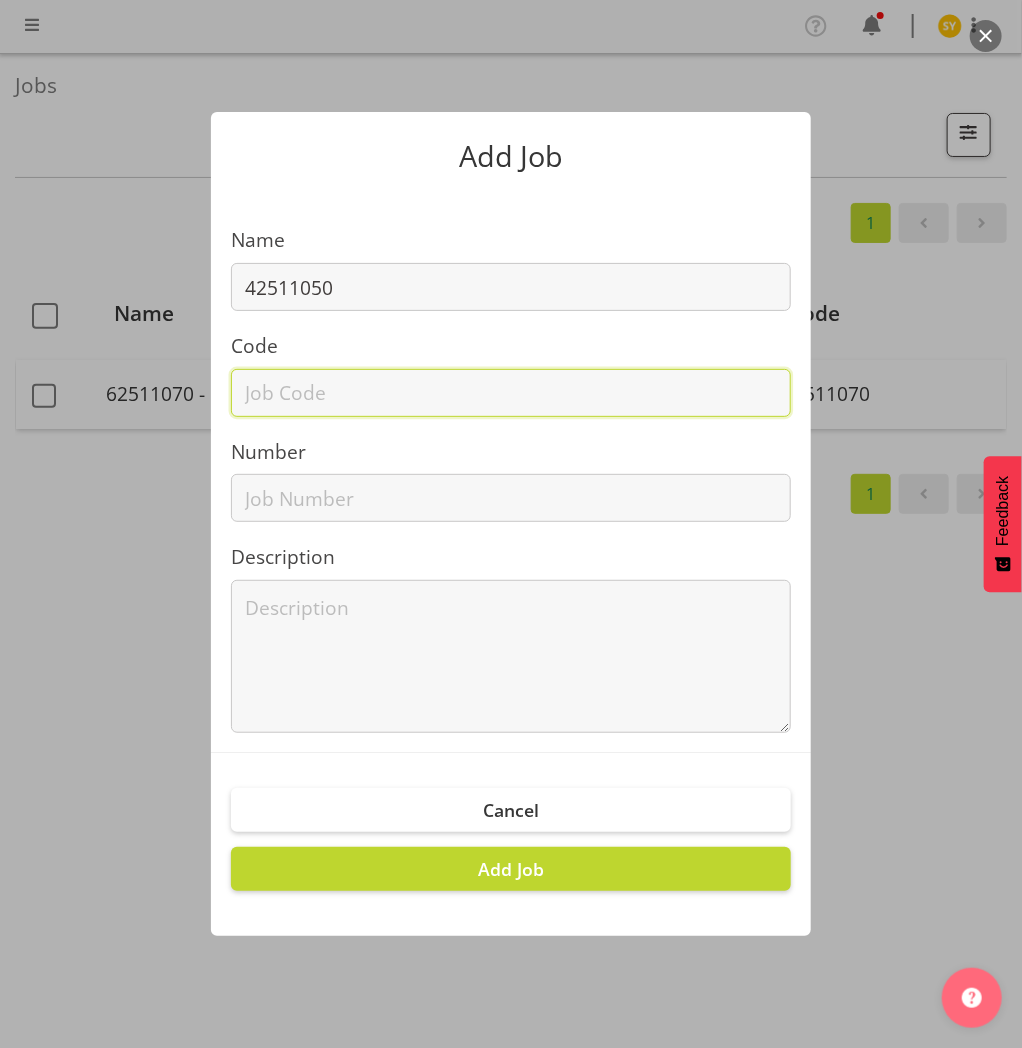 click at bounding box center [511, 393] 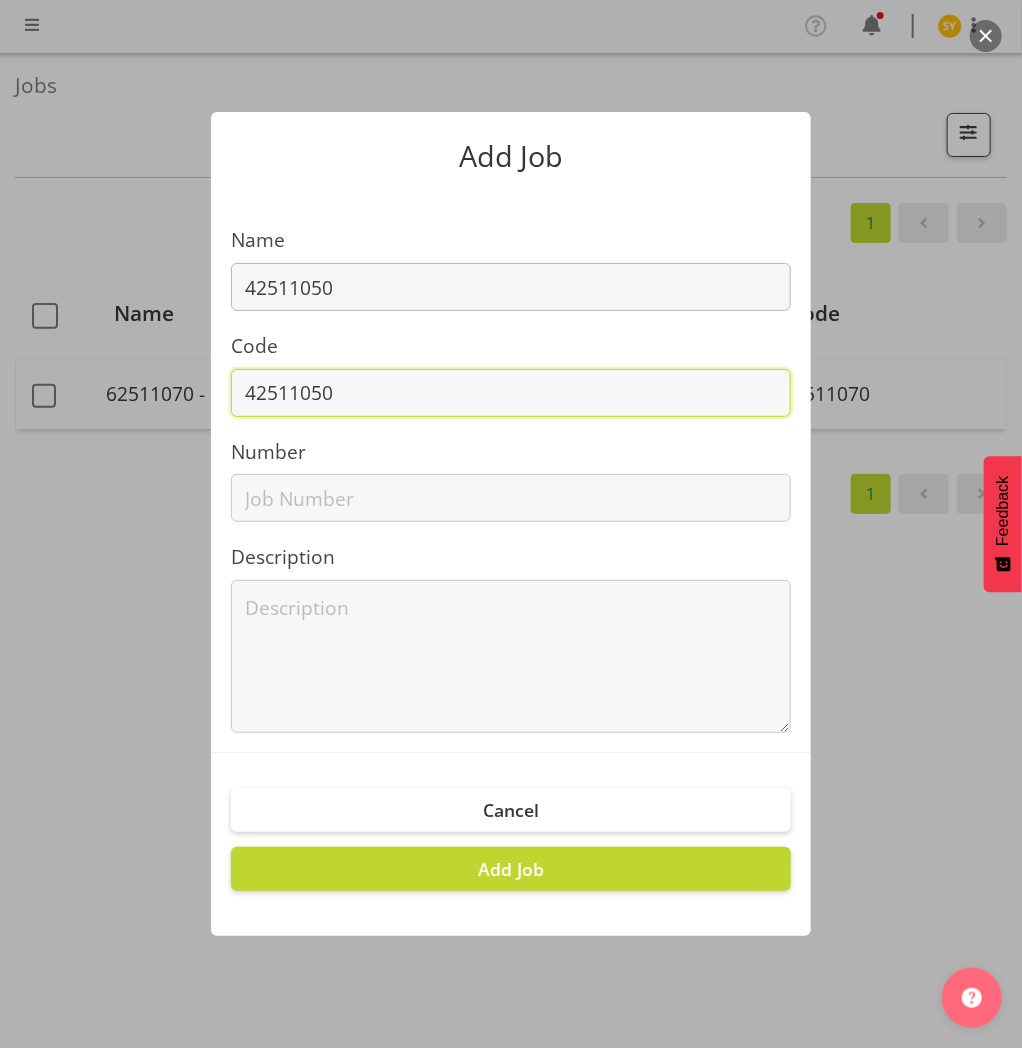 type on "42511050" 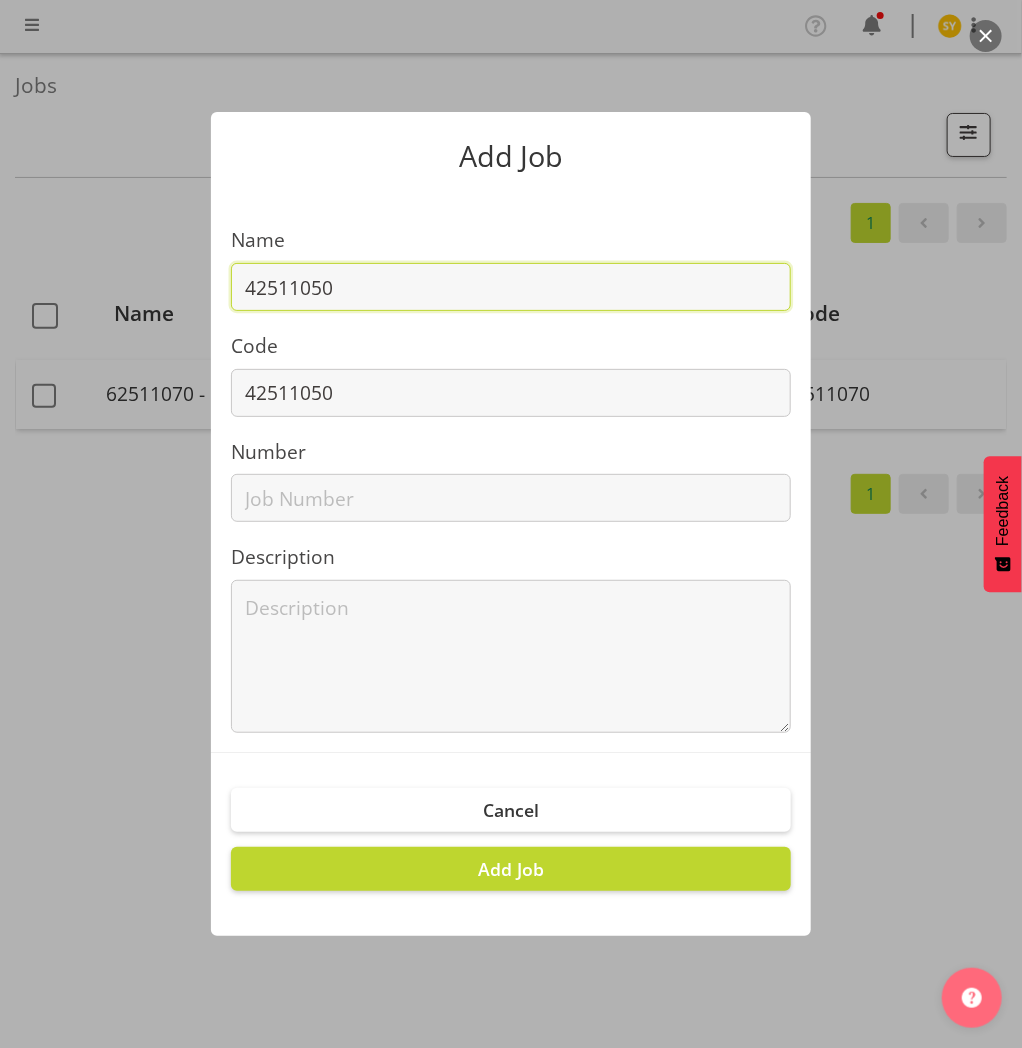 click on "42511050" at bounding box center [511, 287] 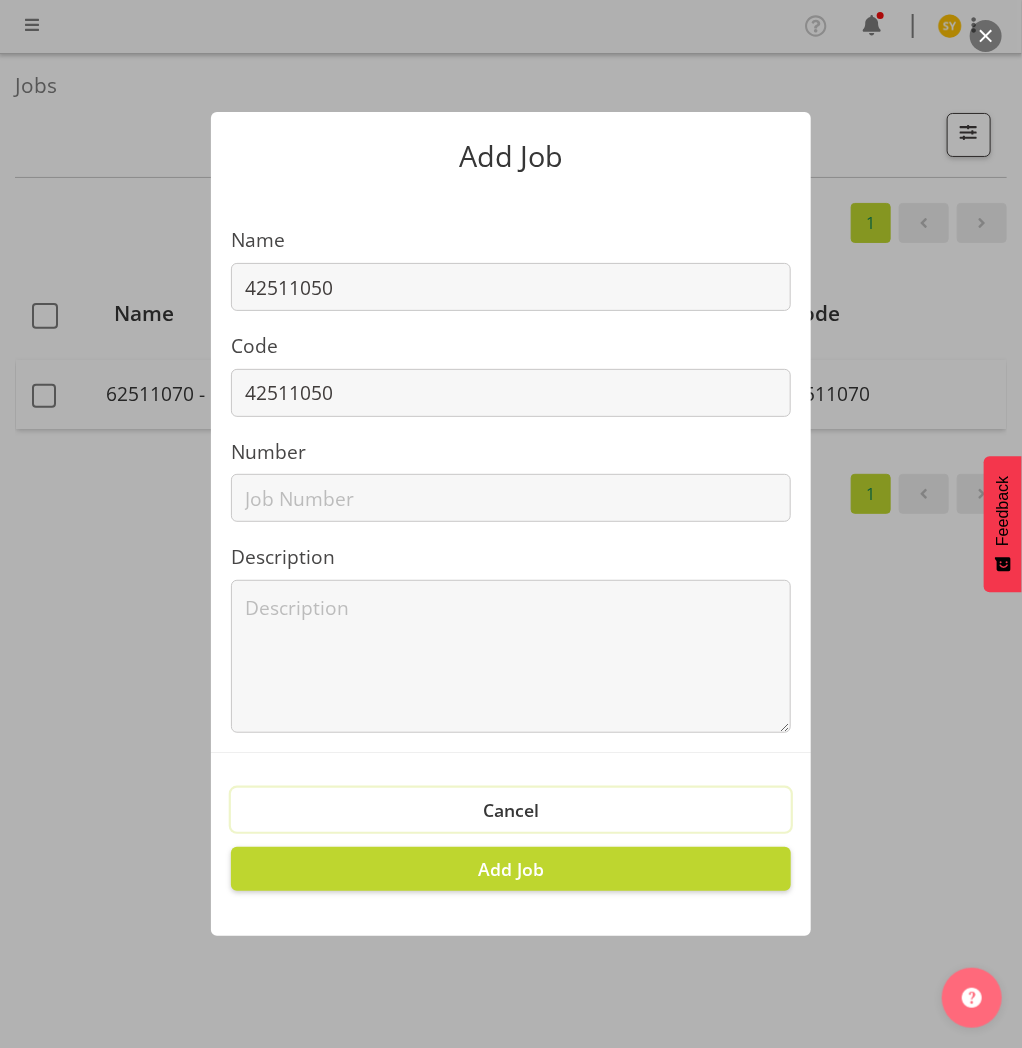 click on "Cancel" at bounding box center [511, 810] 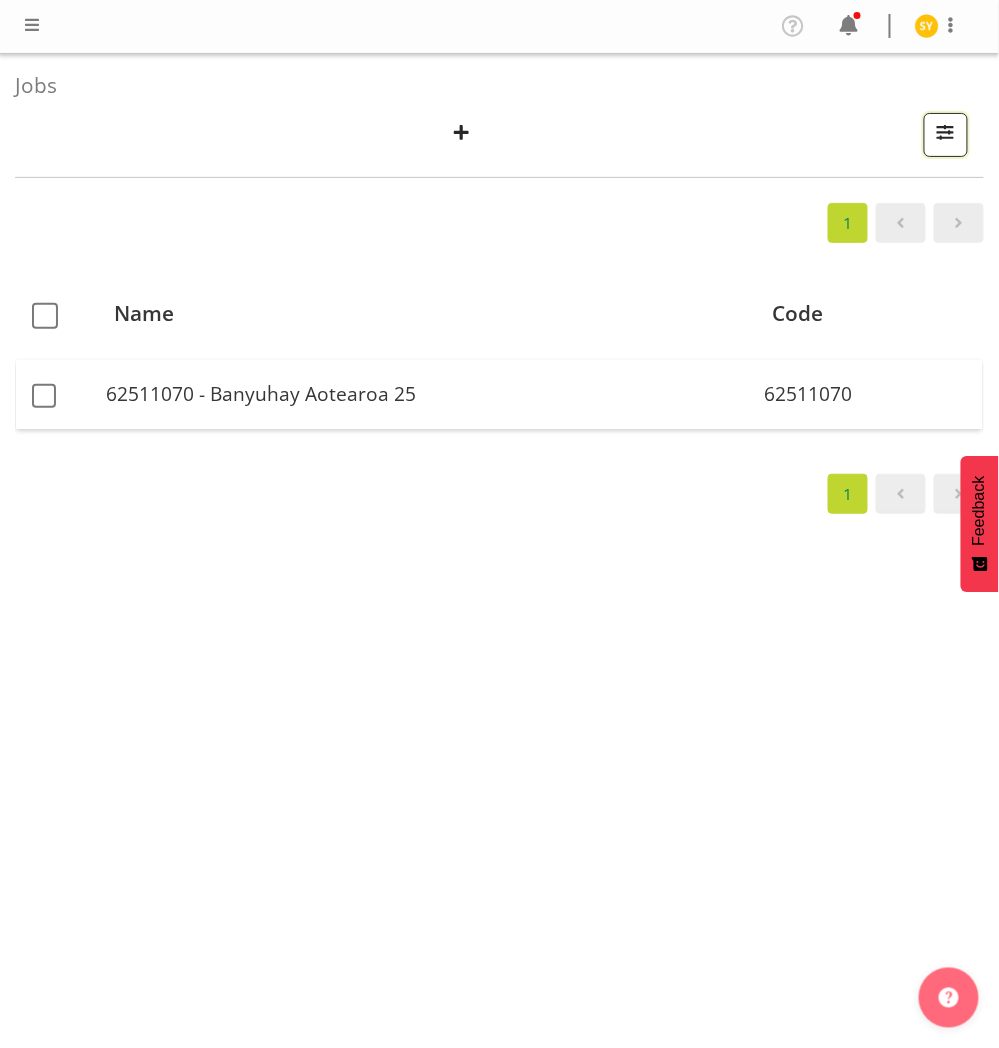 click at bounding box center [946, 132] 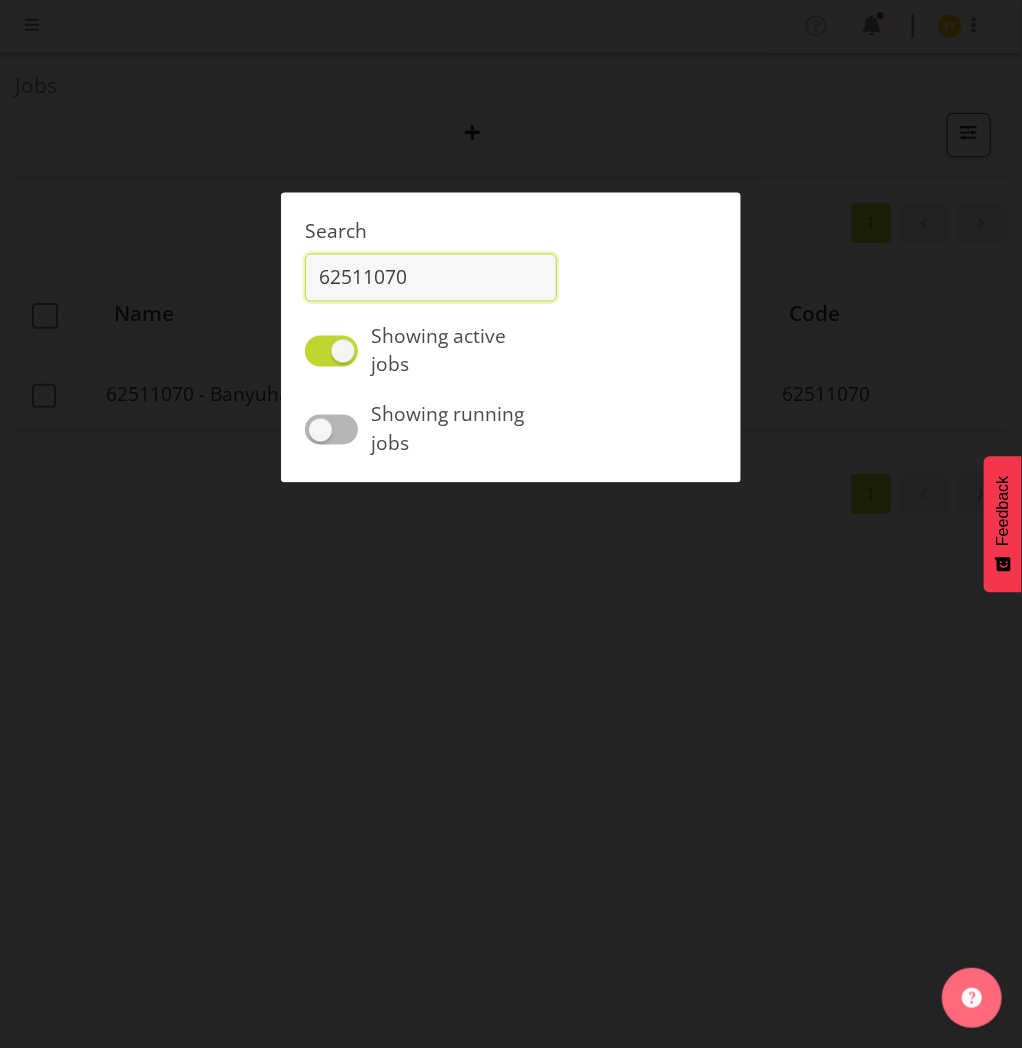 drag, startPoint x: 434, startPoint y: 293, endPoint x: 285, endPoint y: 286, distance: 149.16434 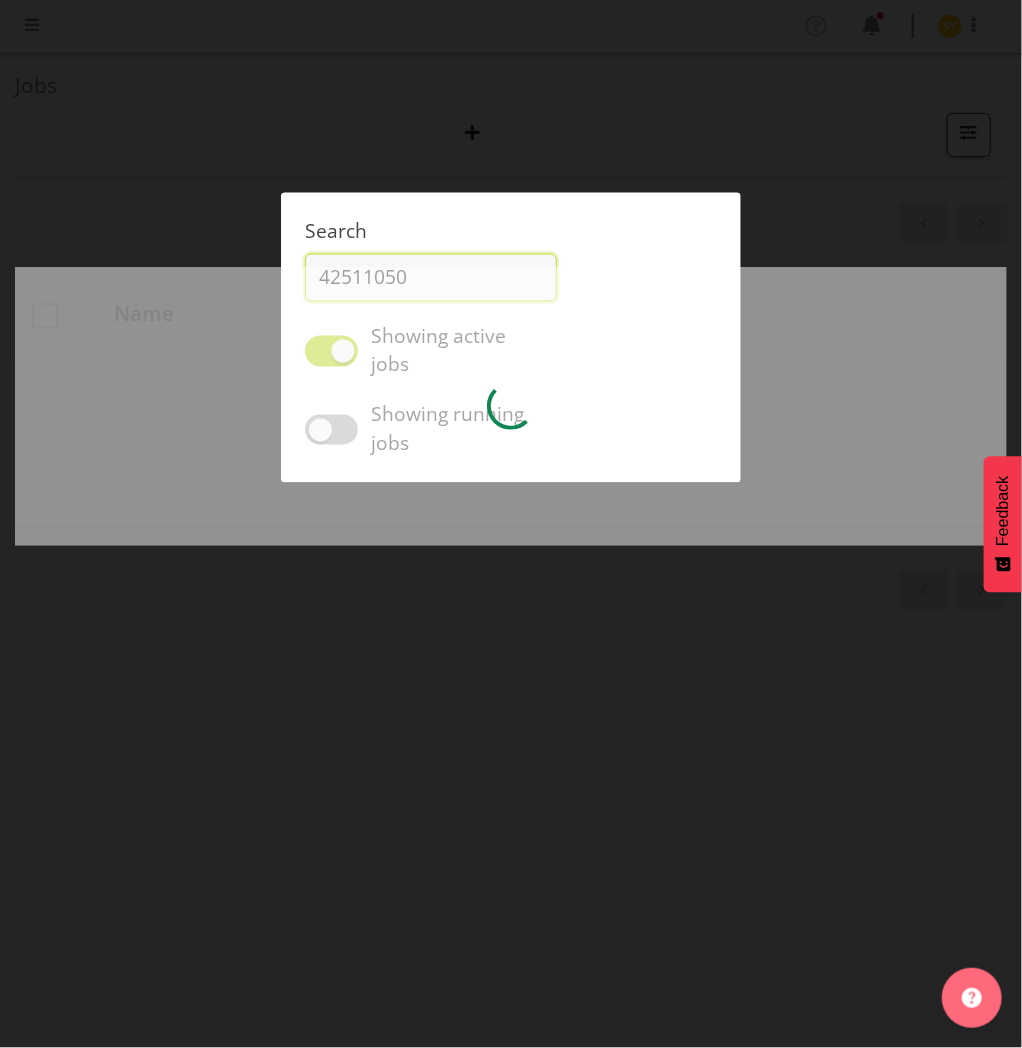 type on "42511050" 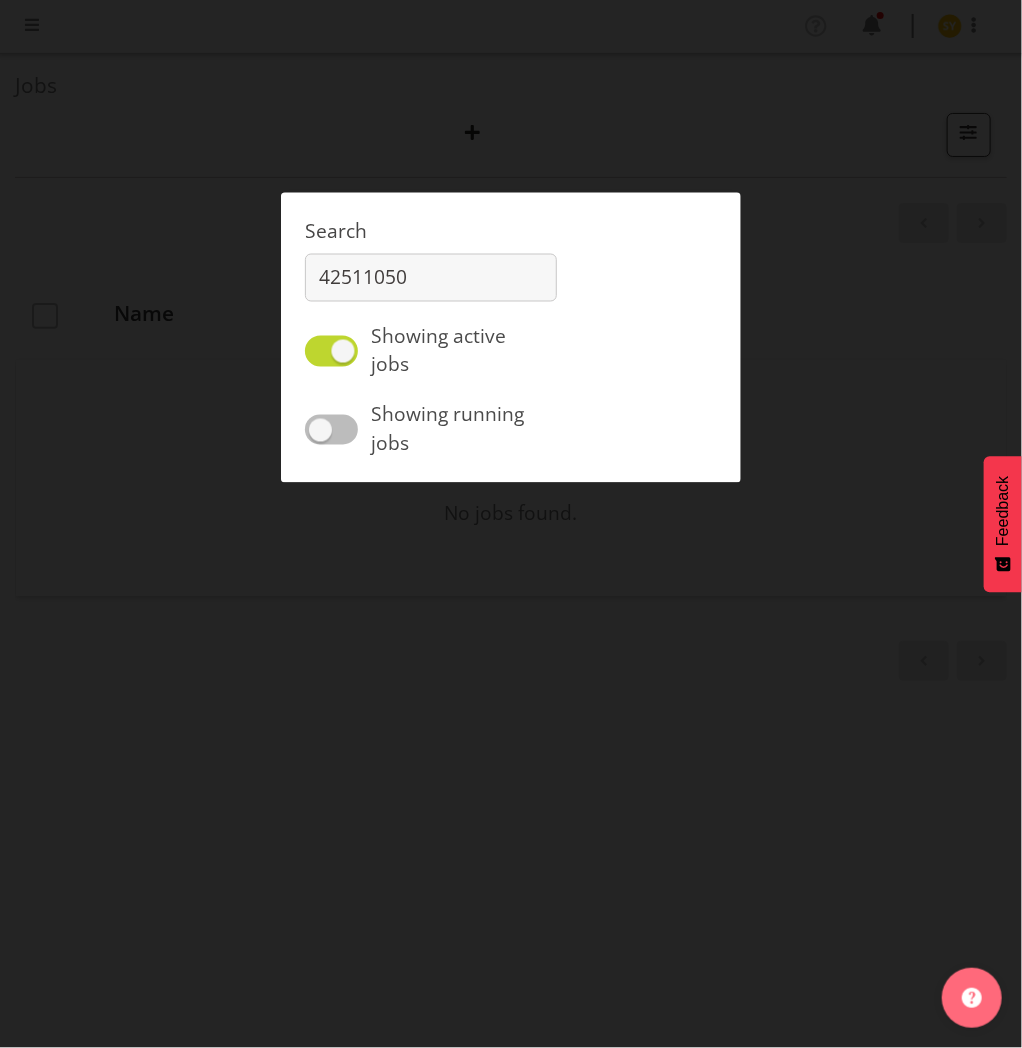 click at bounding box center [331, 429] 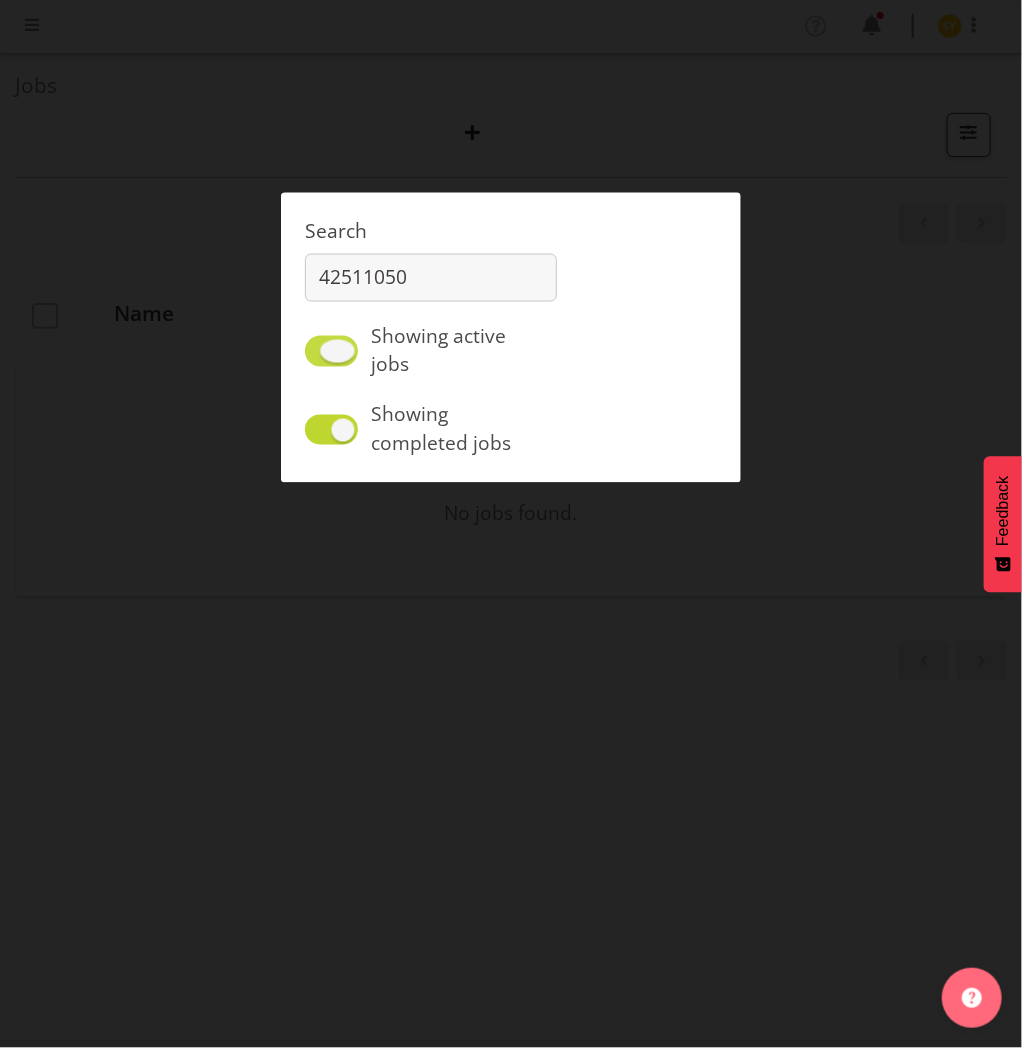 click at bounding box center [331, 351] 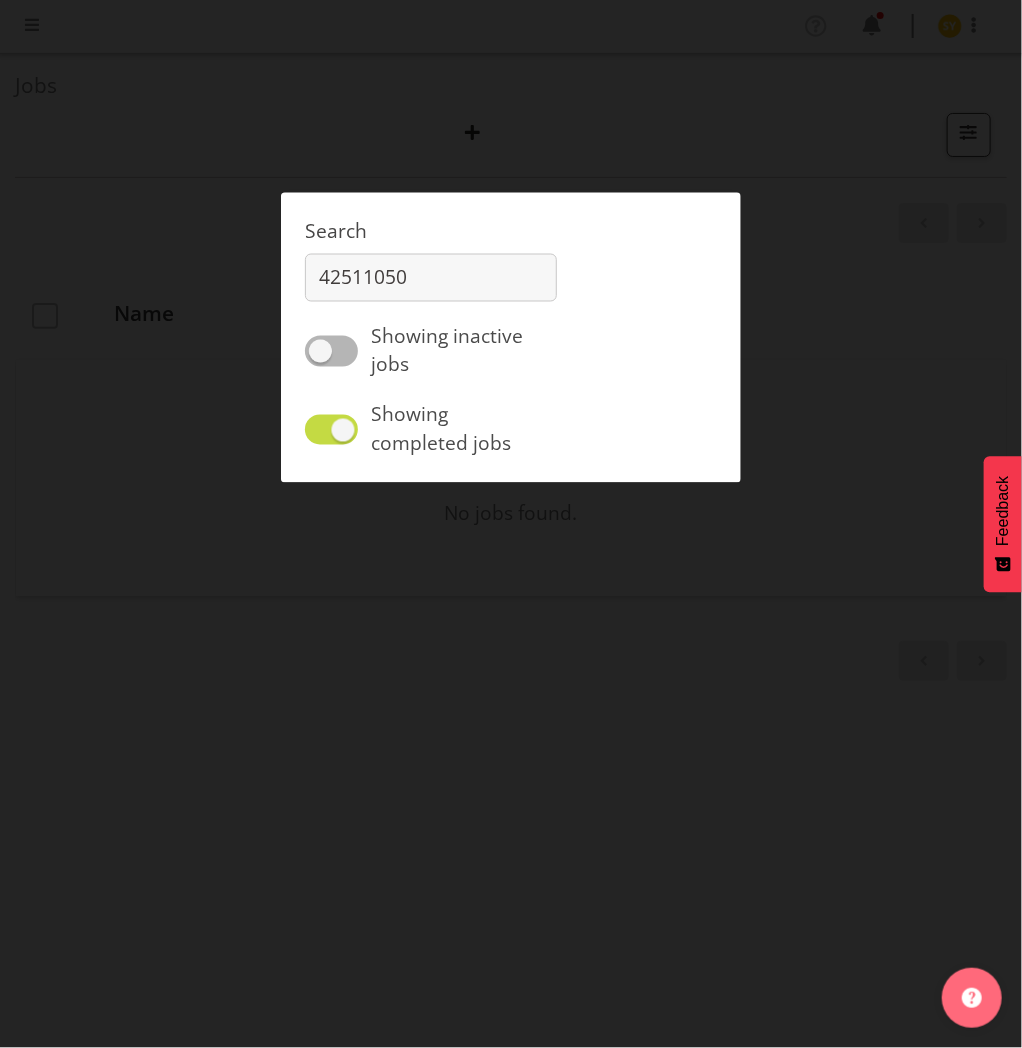 click at bounding box center [331, 429] 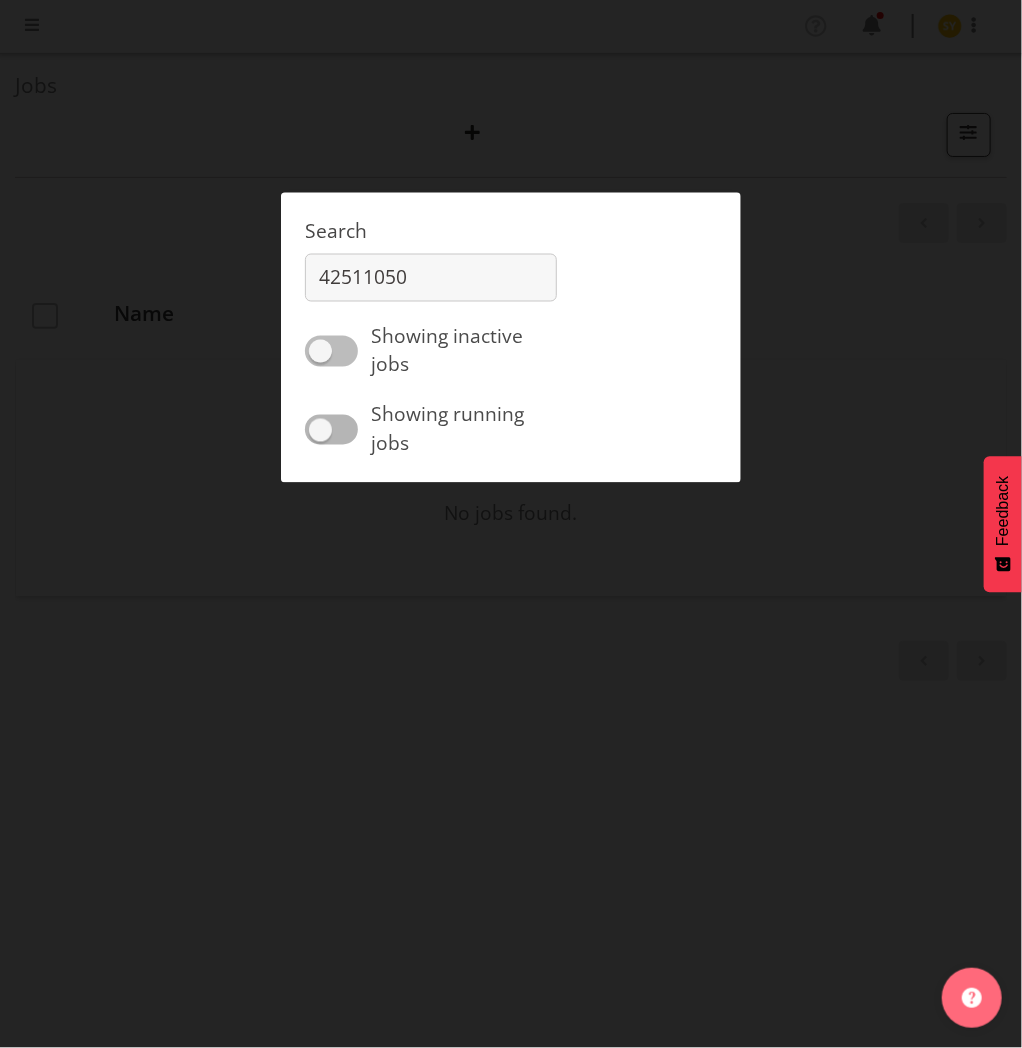click at bounding box center [331, 351] 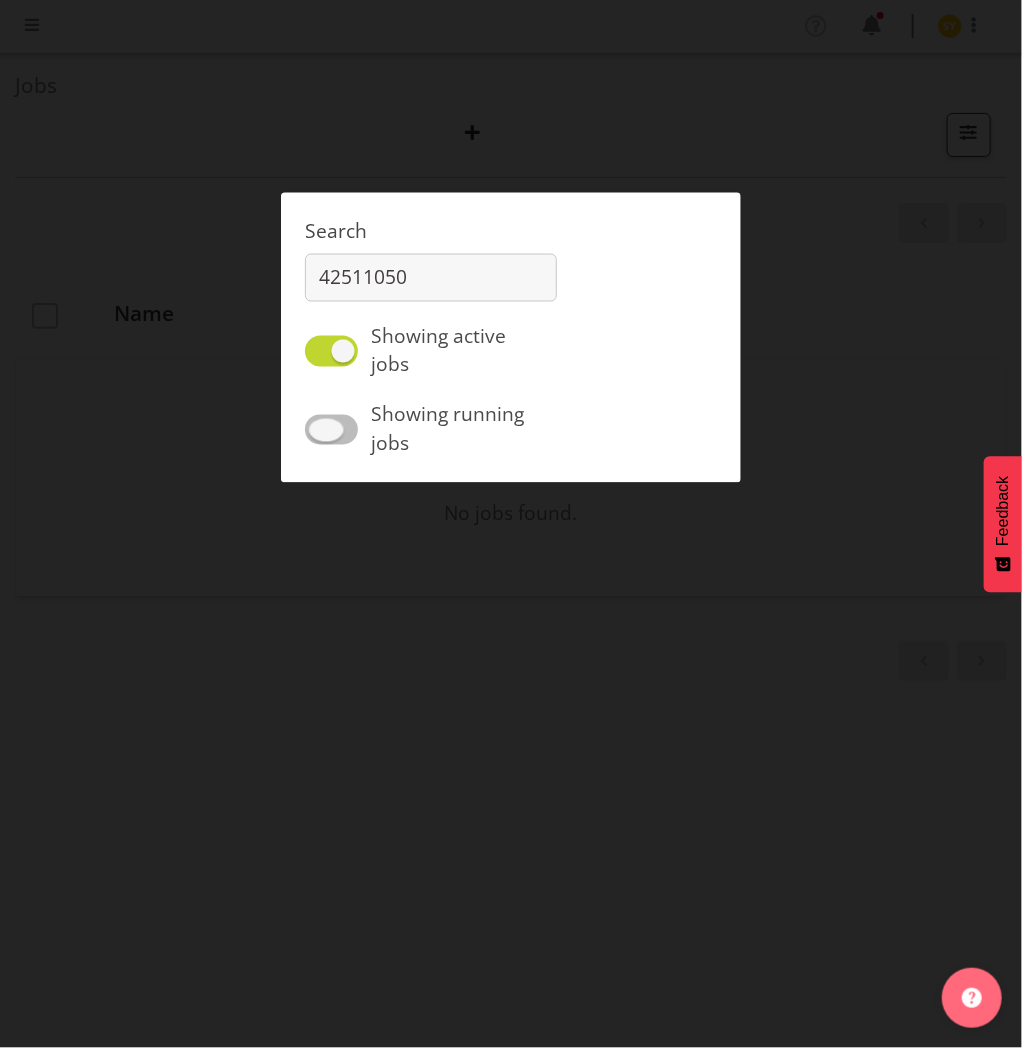 click at bounding box center [331, 429] 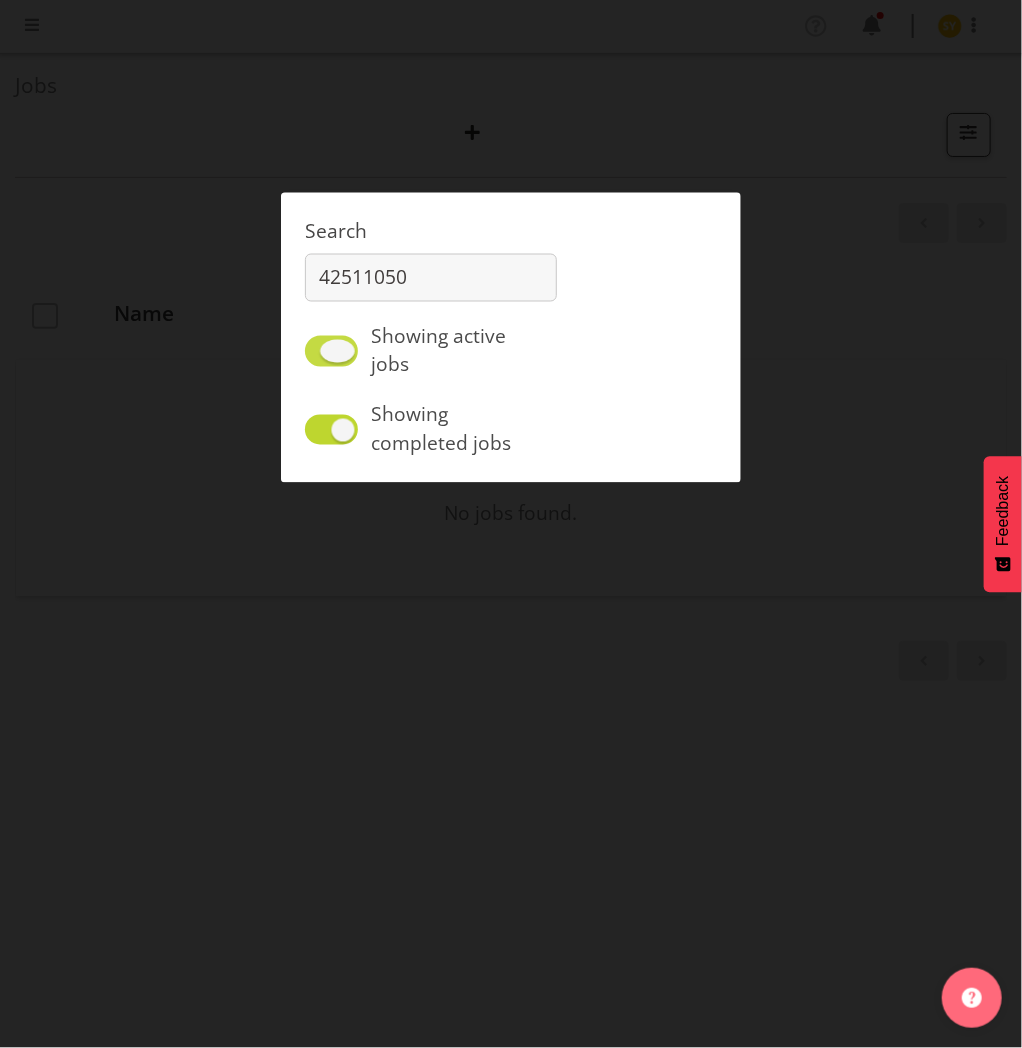 click at bounding box center (331, 351) 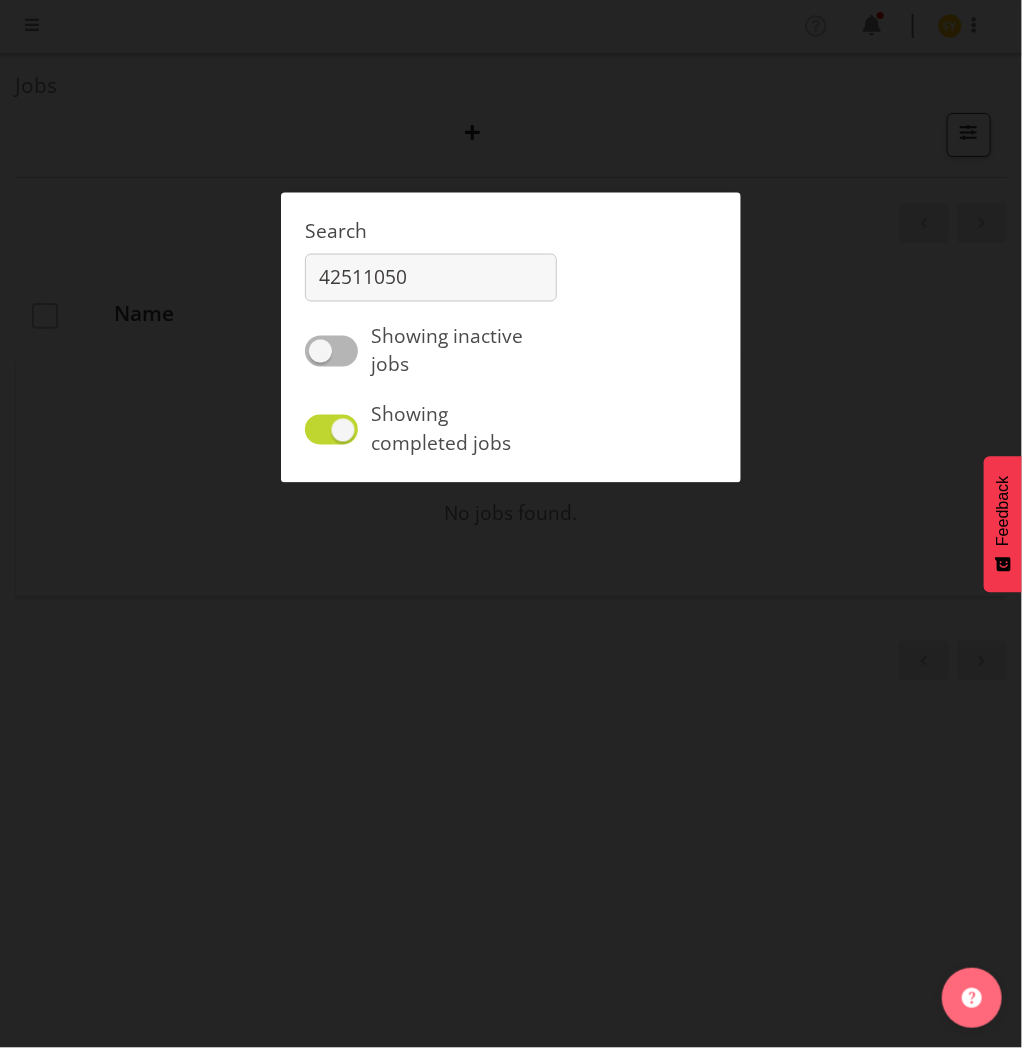click on "Showing inactive jobs" at bounding box center (311, 350) 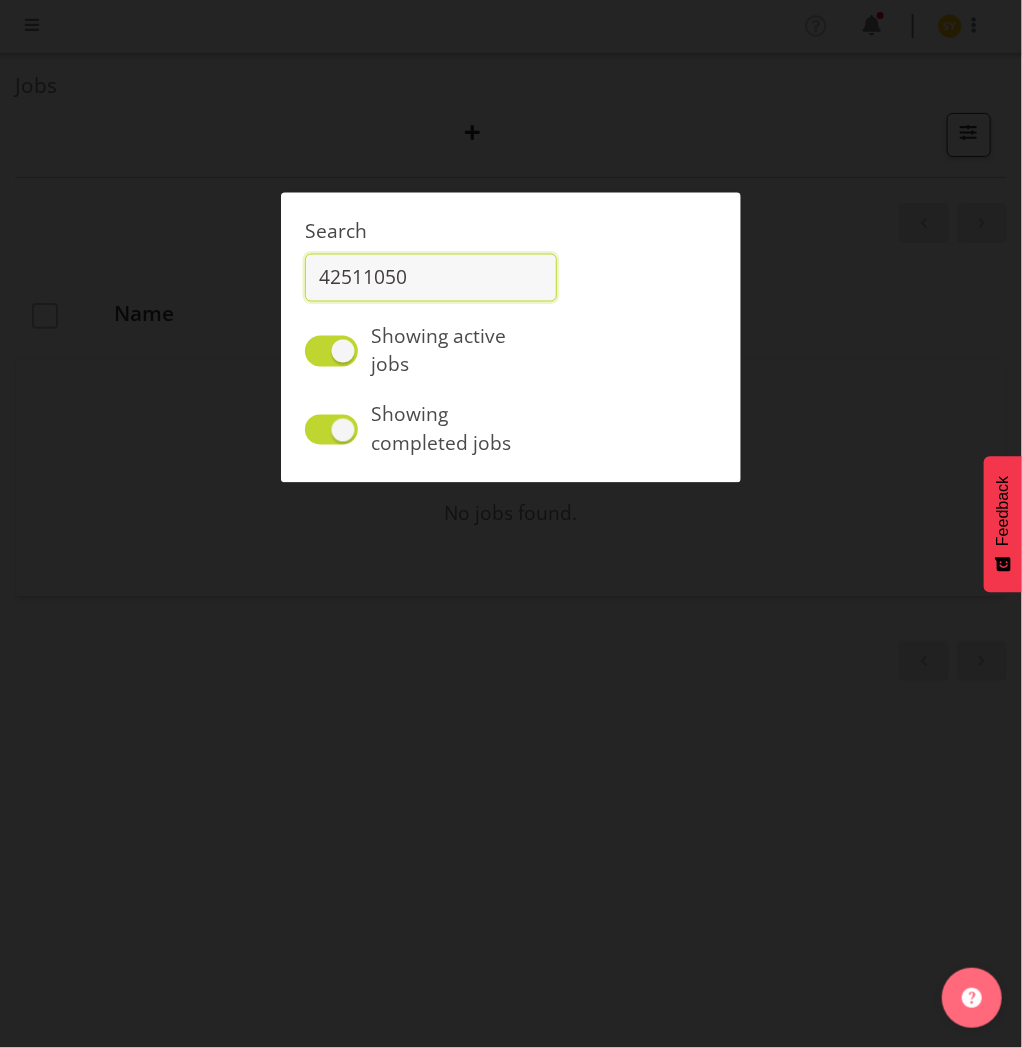 click on "42511050" at bounding box center [431, 277] 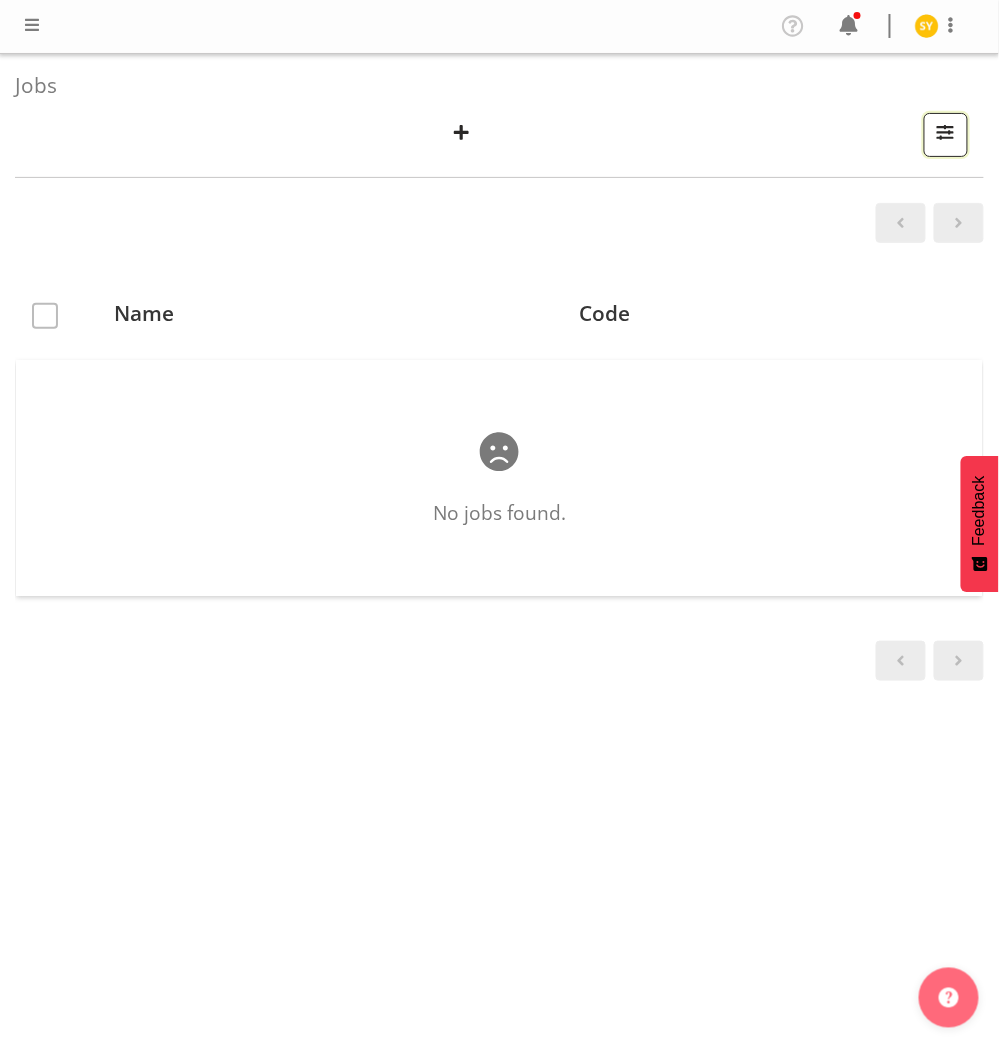 click at bounding box center (946, 132) 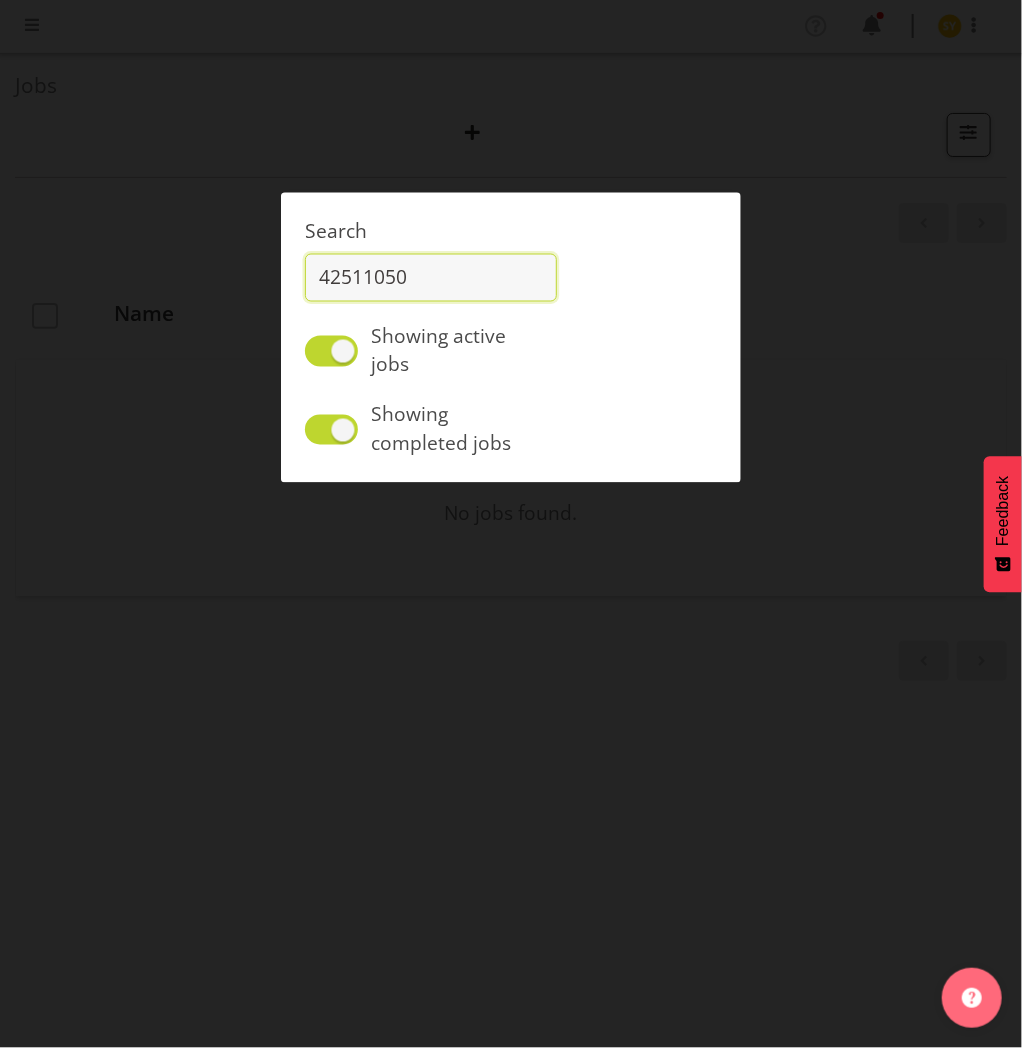 click on "42511050" at bounding box center (431, 277) 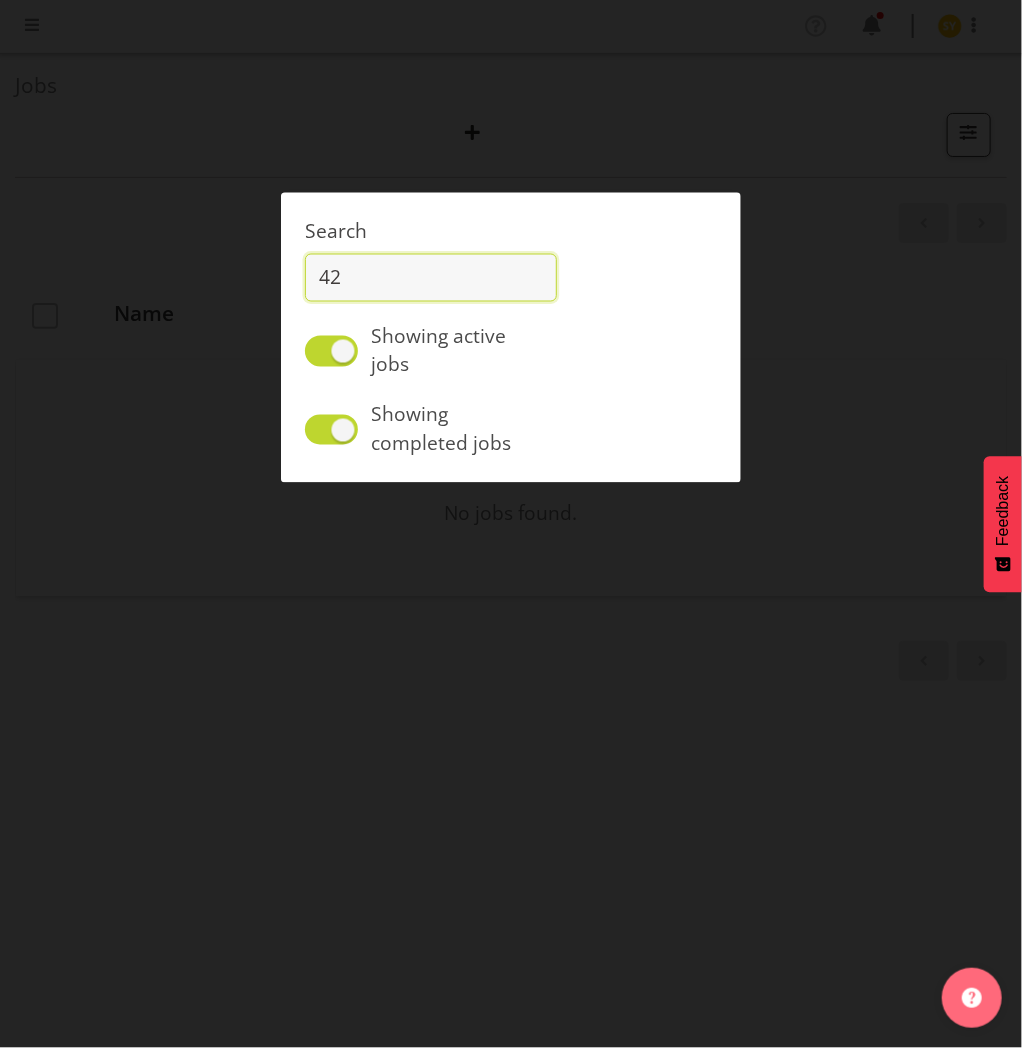 type on "4" 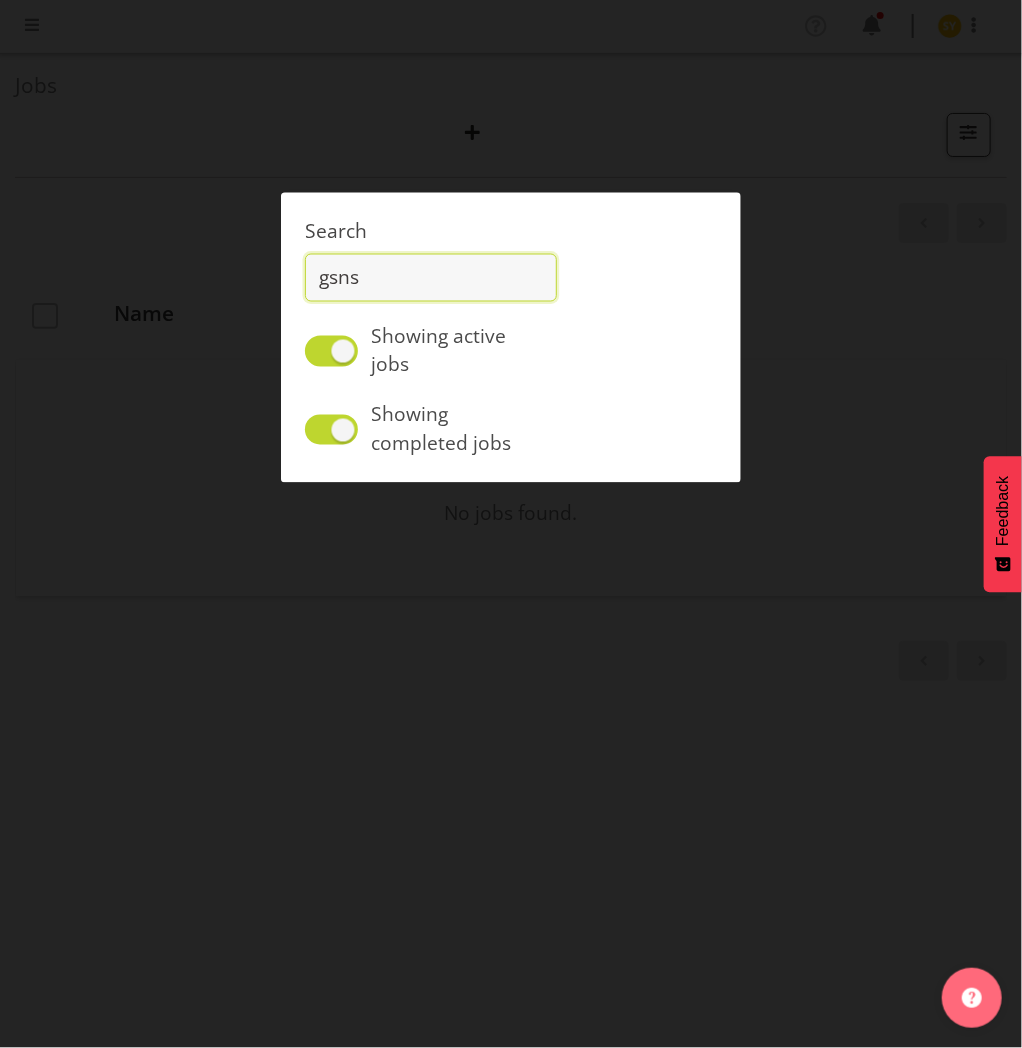 type on "gsns" 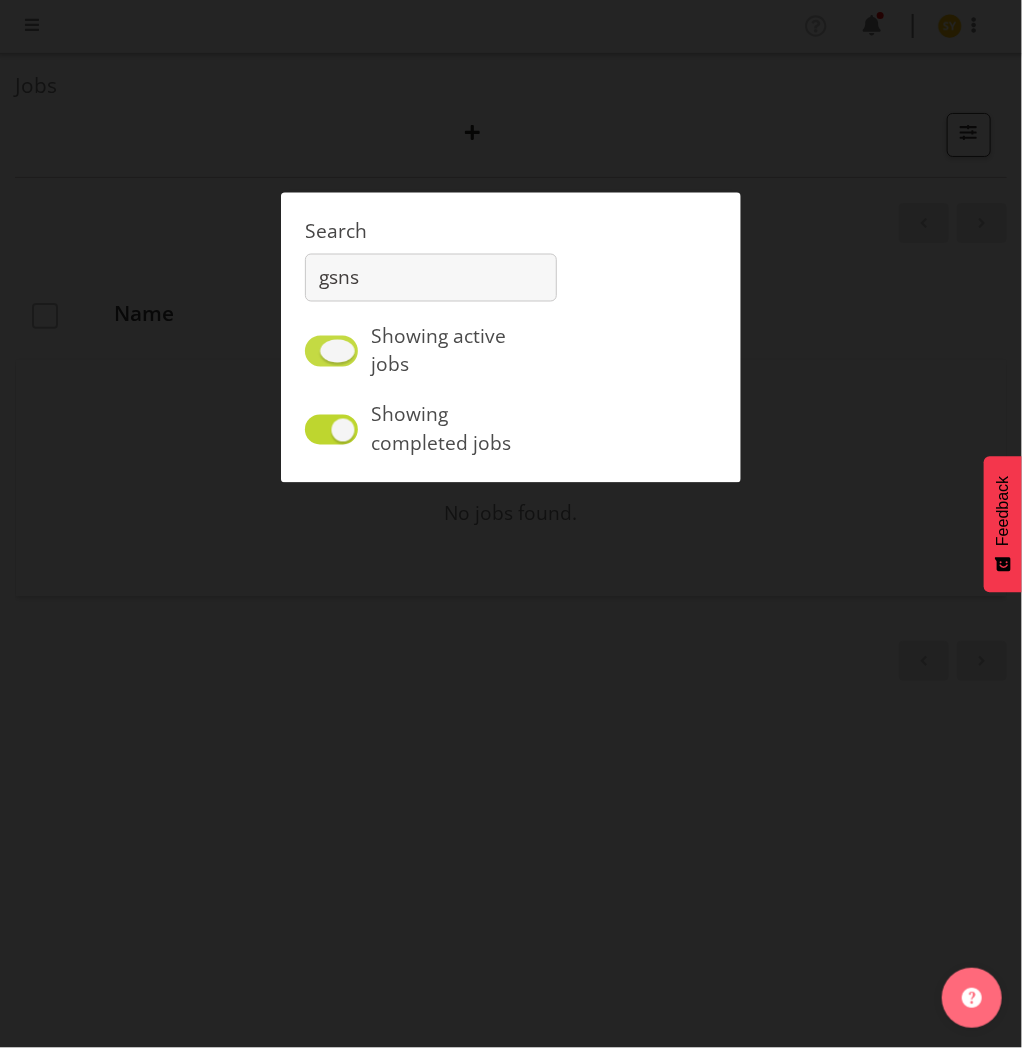 click at bounding box center (331, 351) 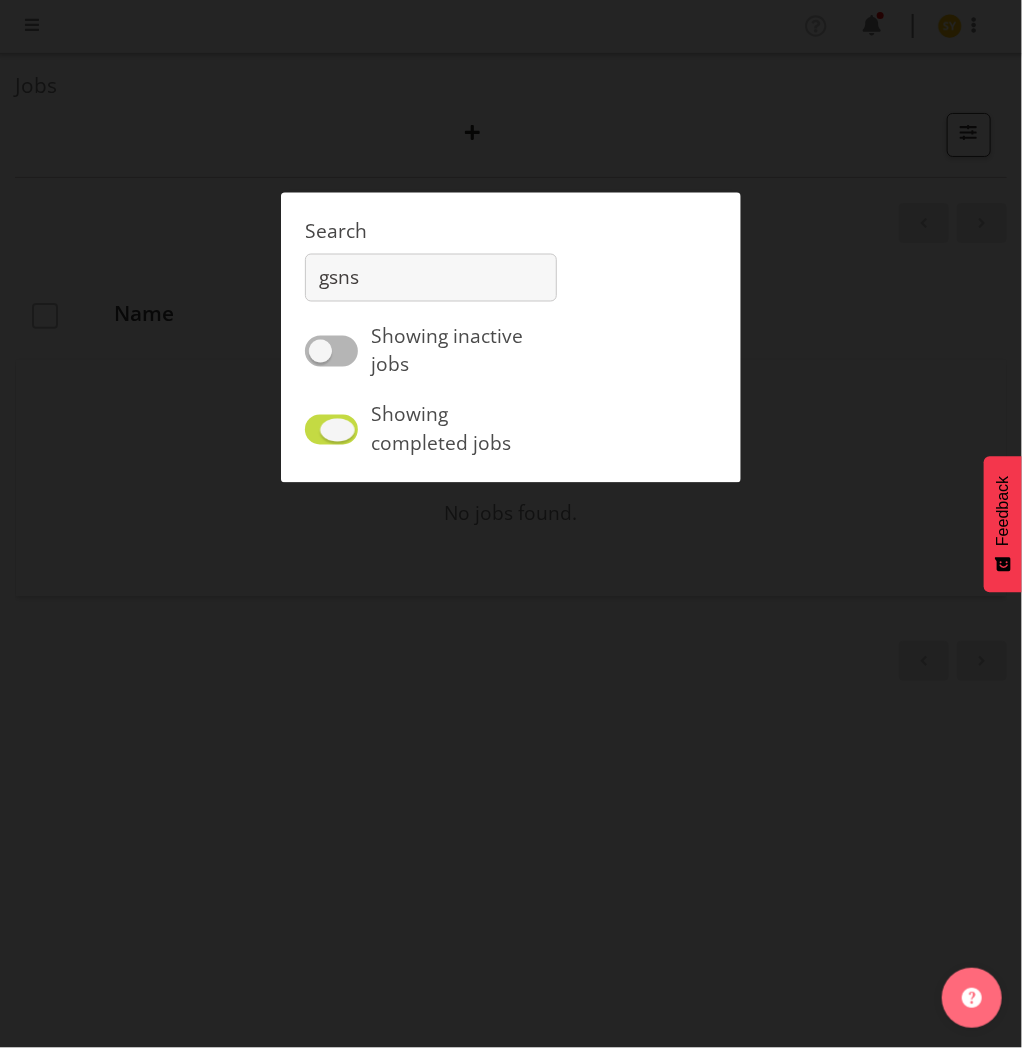 click at bounding box center [331, 429] 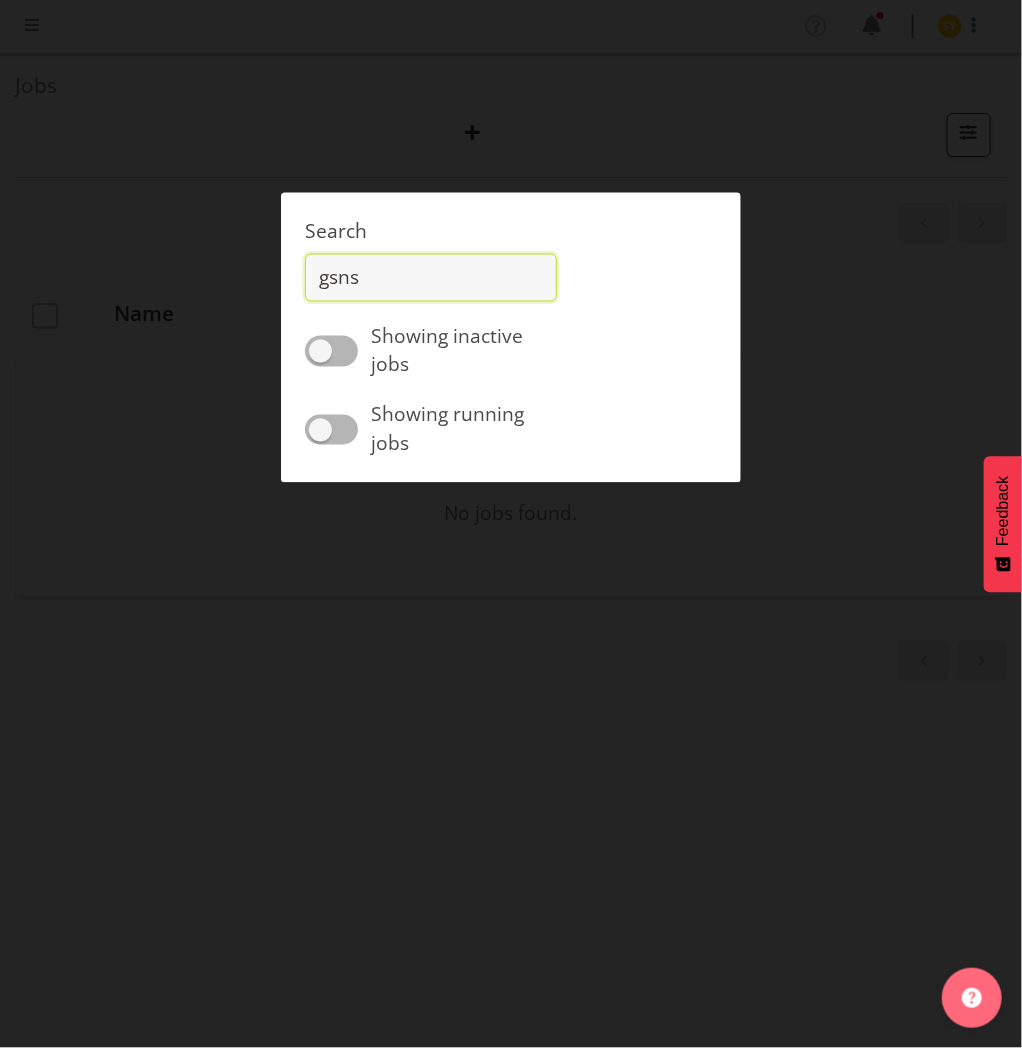 click on "gsns" at bounding box center (431, 277) 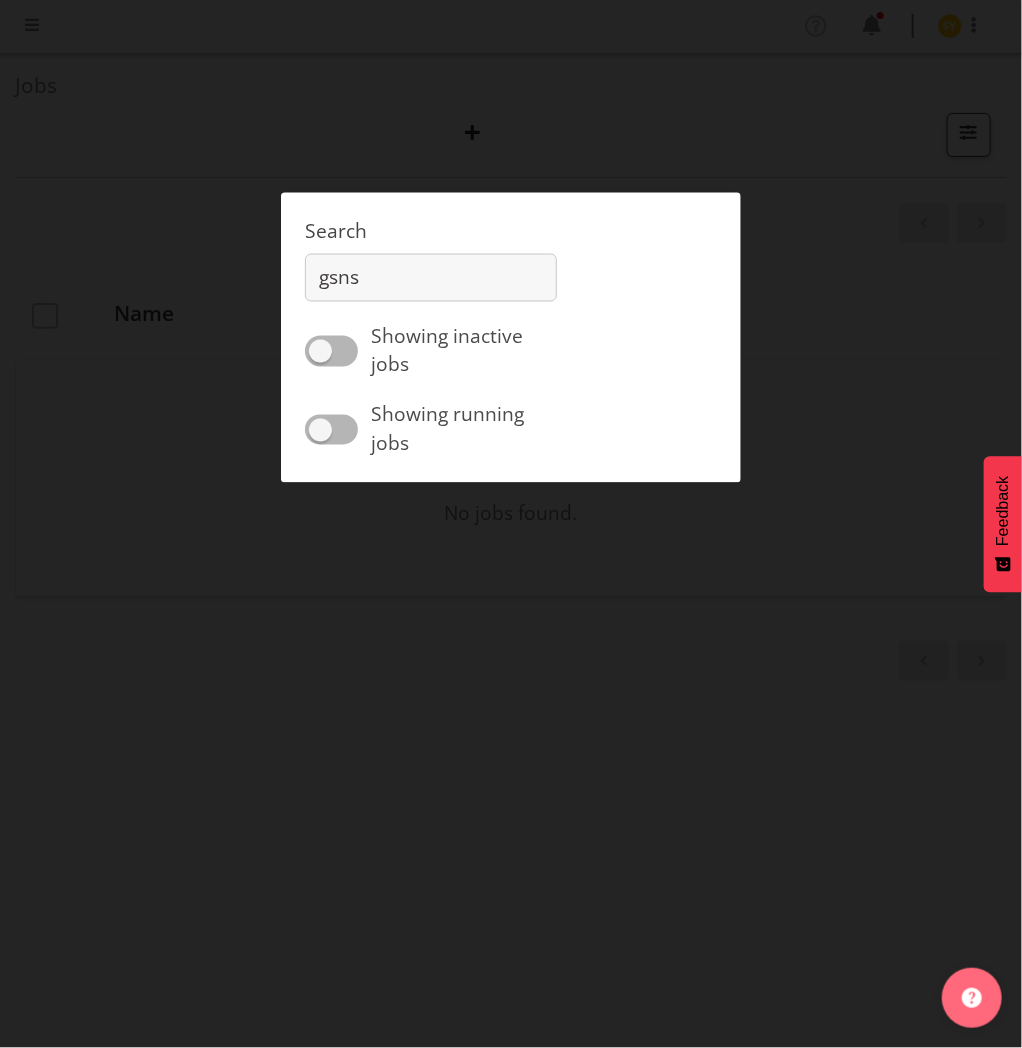 click at bounding box center (511, 524) 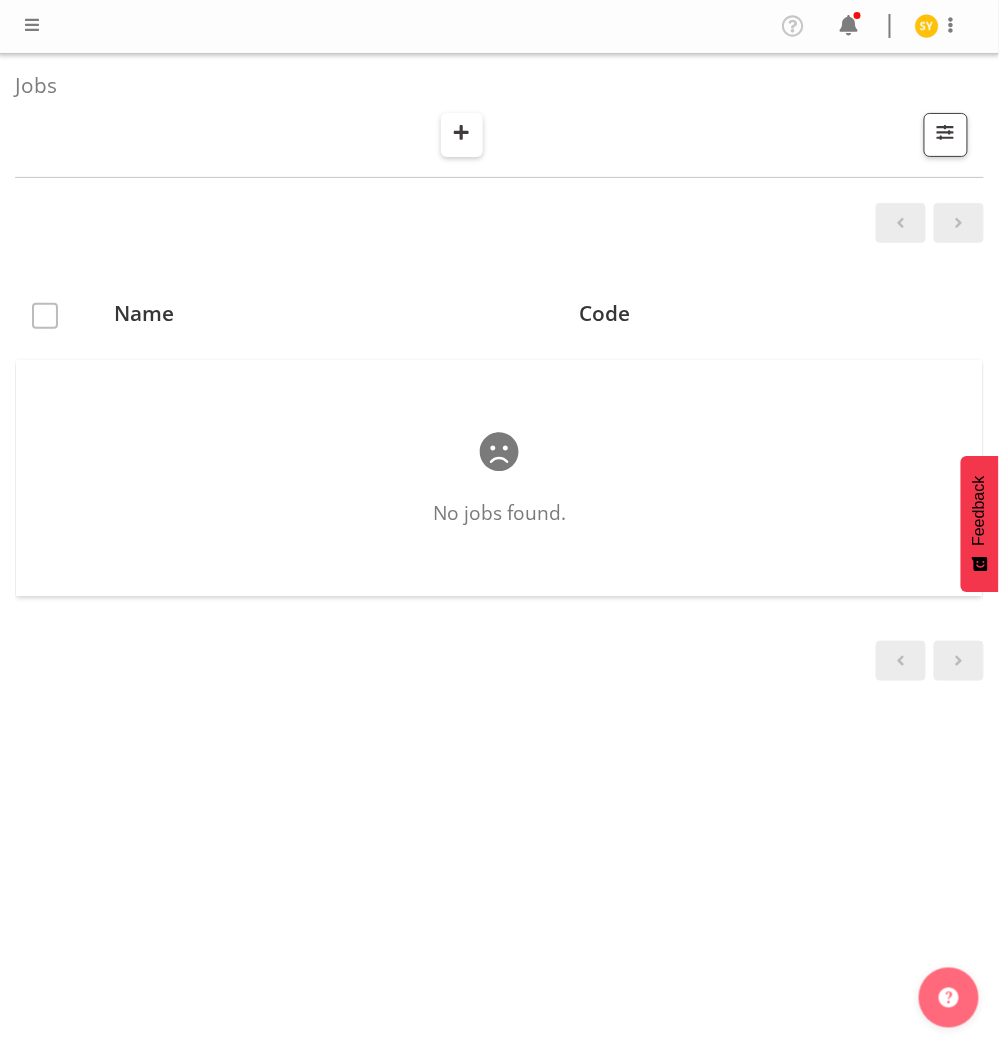 click at bounding box center [461, 132] 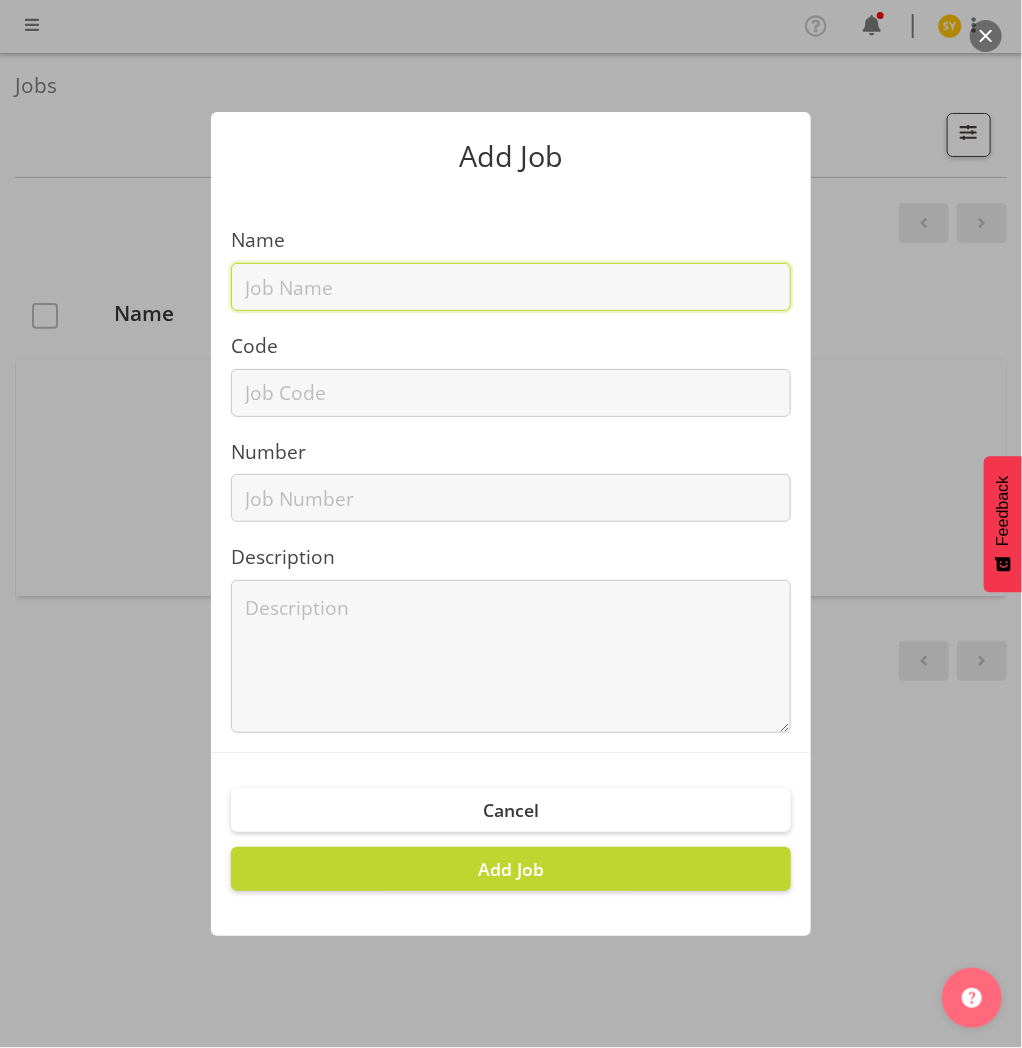 drag, startPoint x: 433, startPoint y: 290, endPoint x: 421, endPoint y: 310, distance: 23.323807 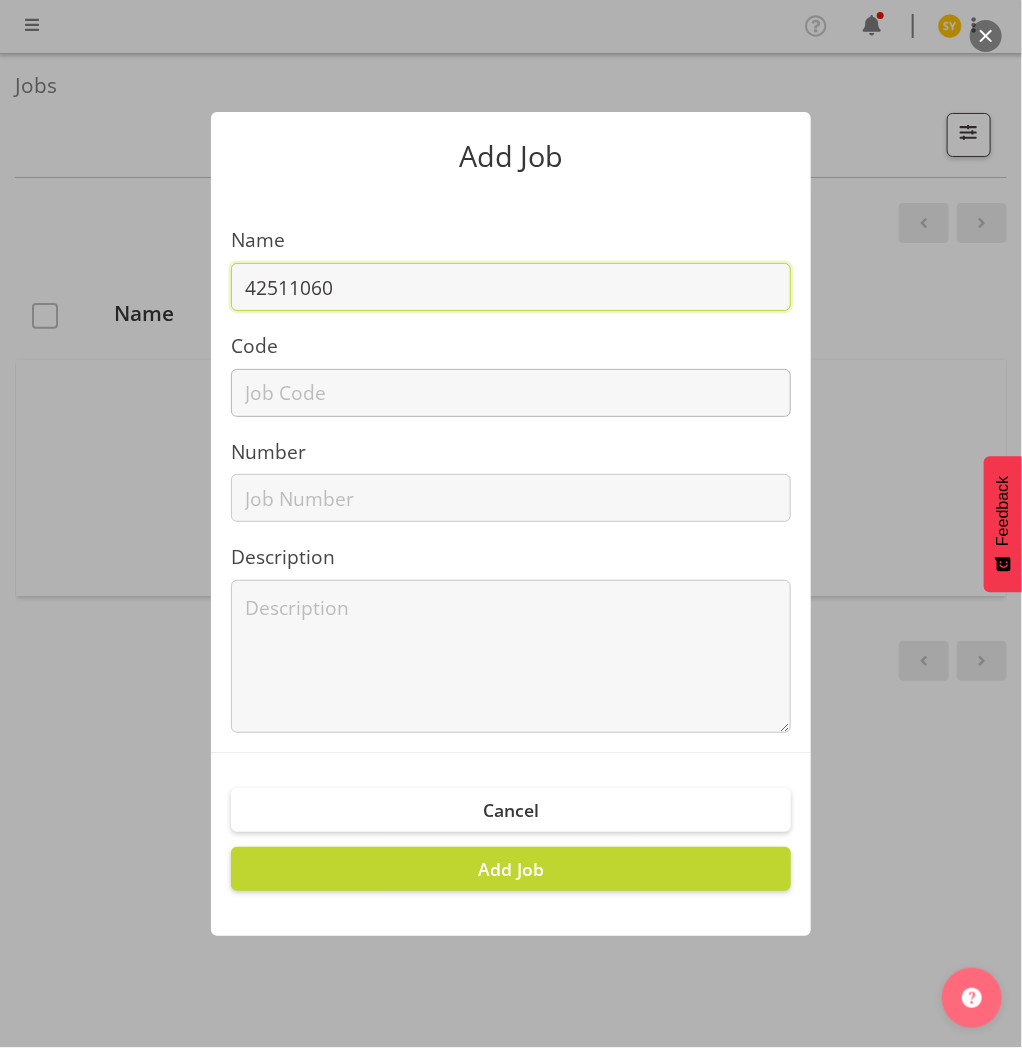 type on "42511060" 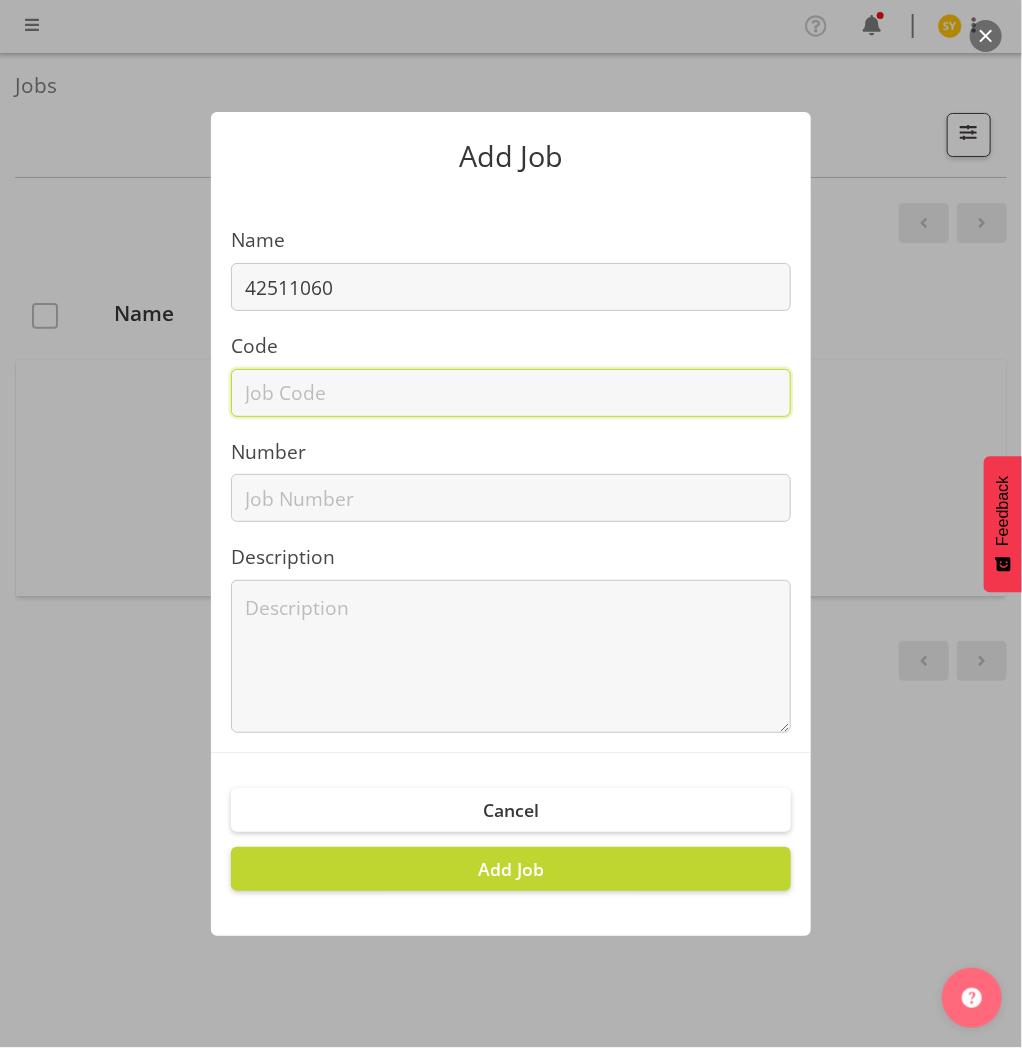 click at bounding box center (511, 393) 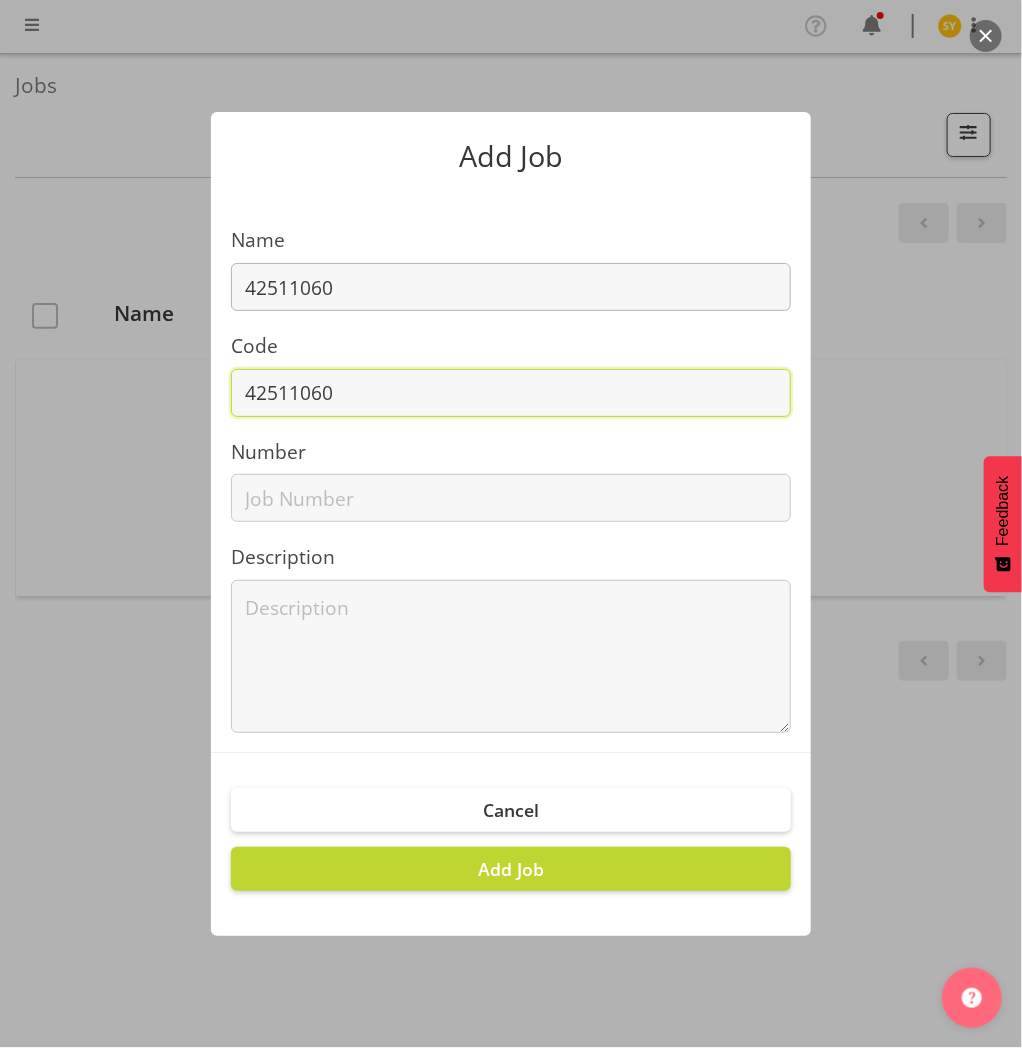 type on "42511060" 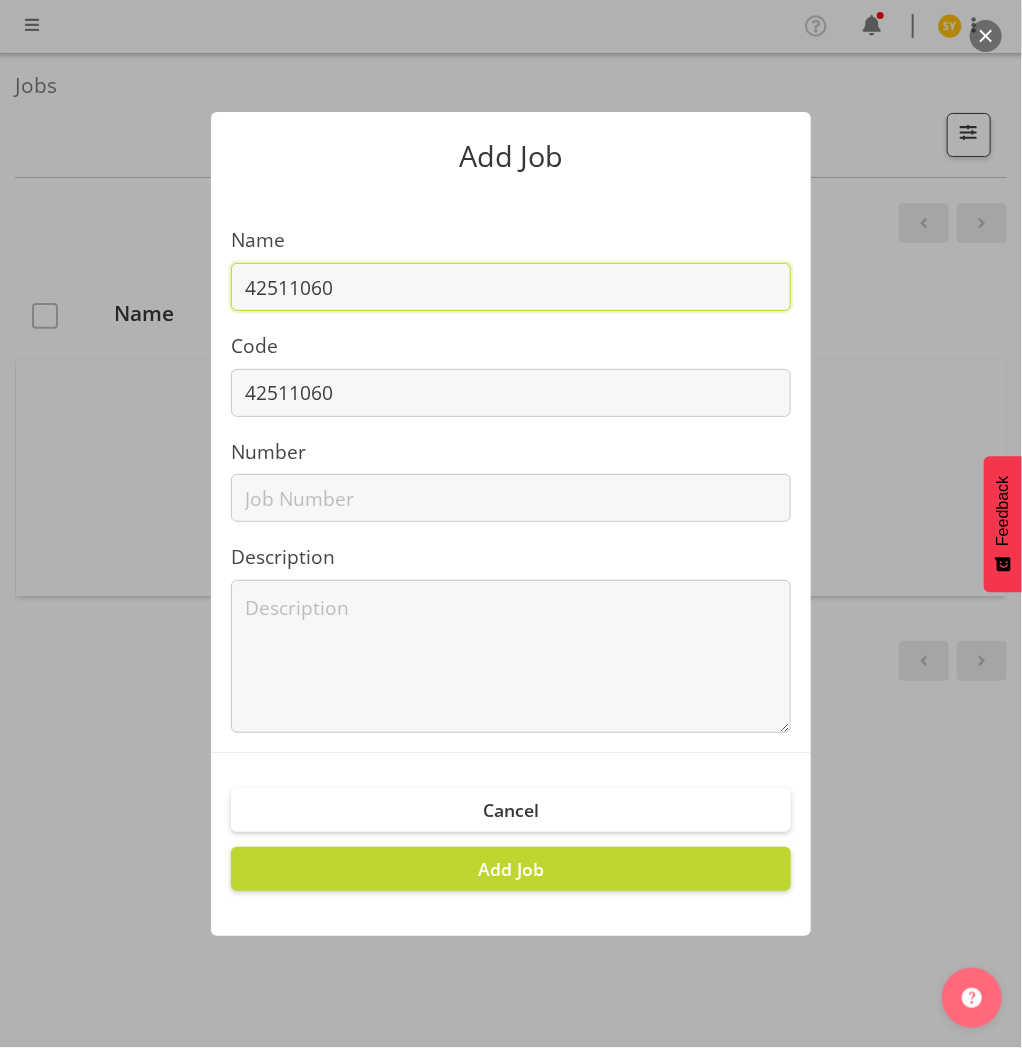 click on "42511060" at bounding box center [511, 287] 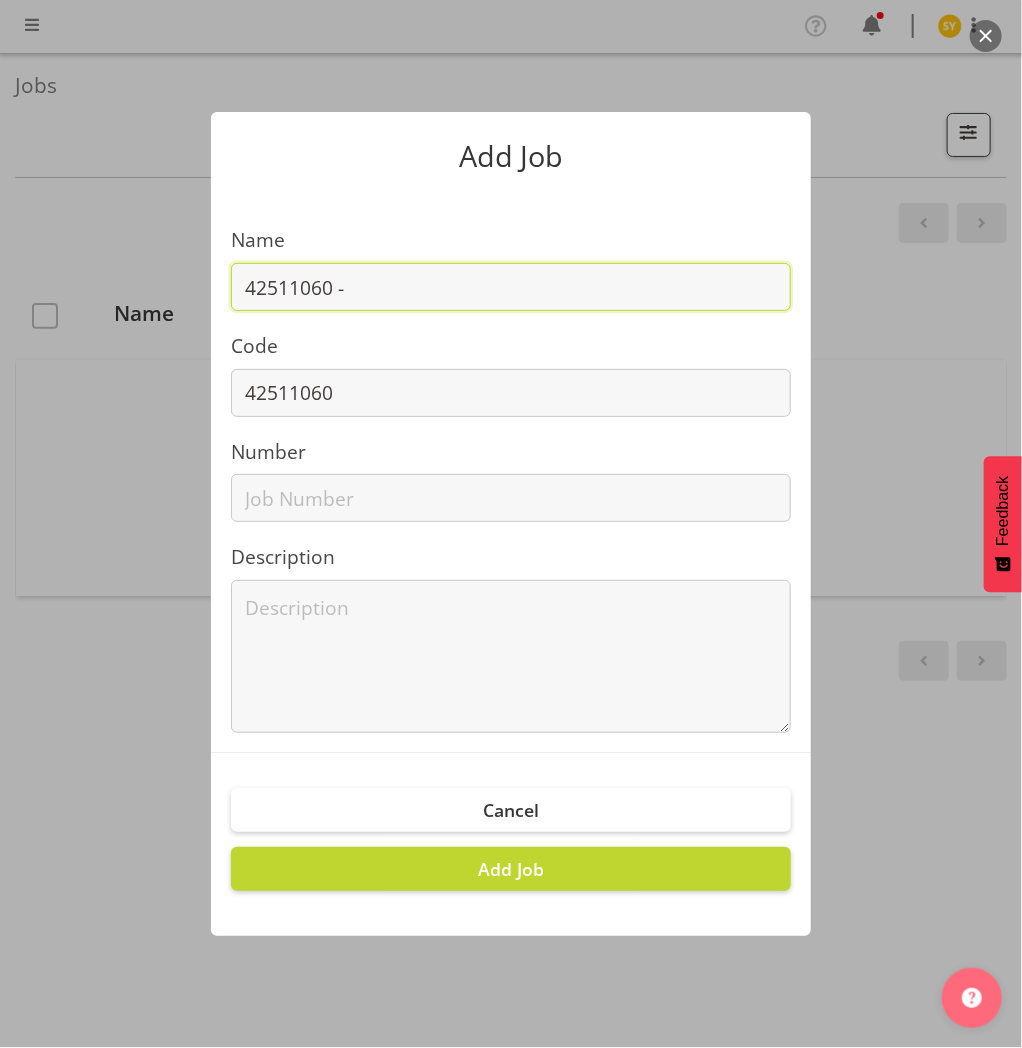 paste on "Asian Construction Expo 25" 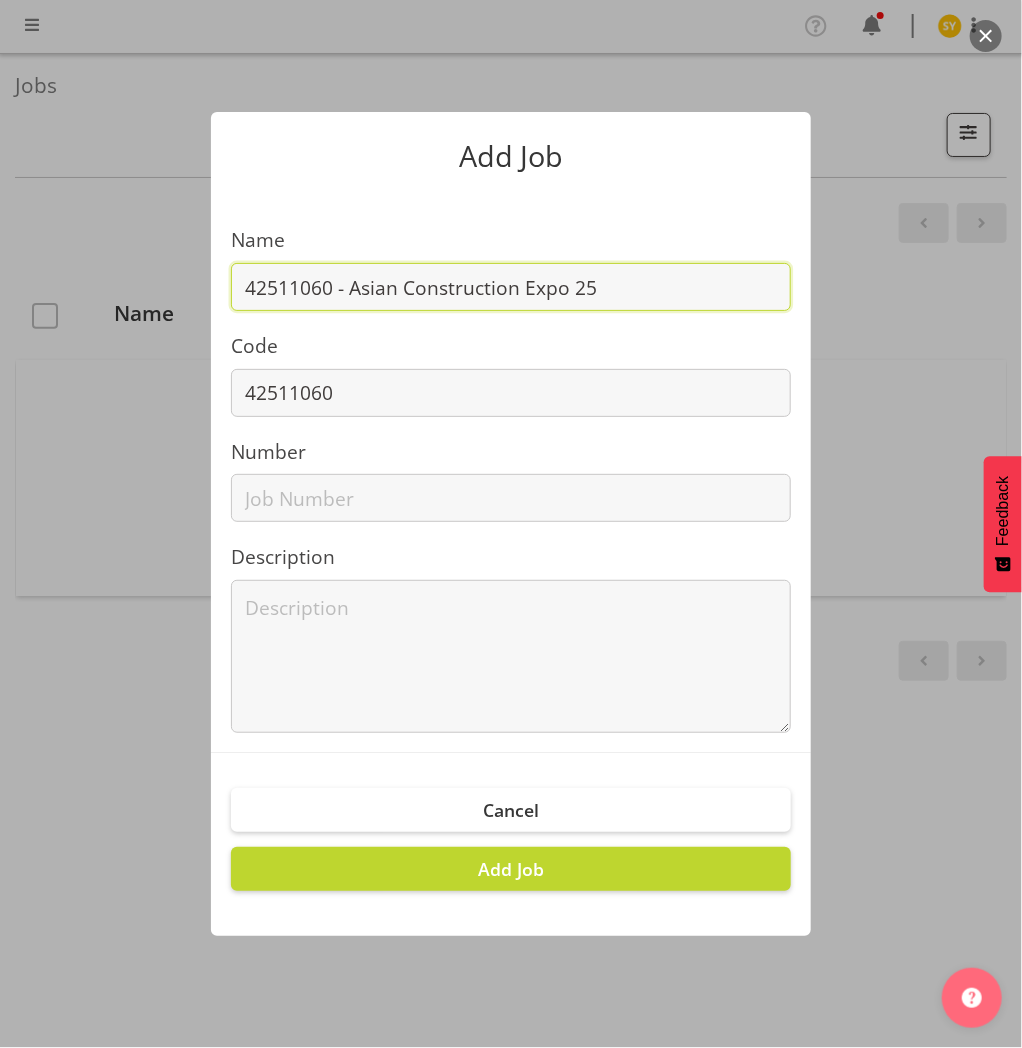 drag, startPoint x: 628, startPoint y: 266, endPoint x: -100, endPoint y: 305, distance: 729.0439 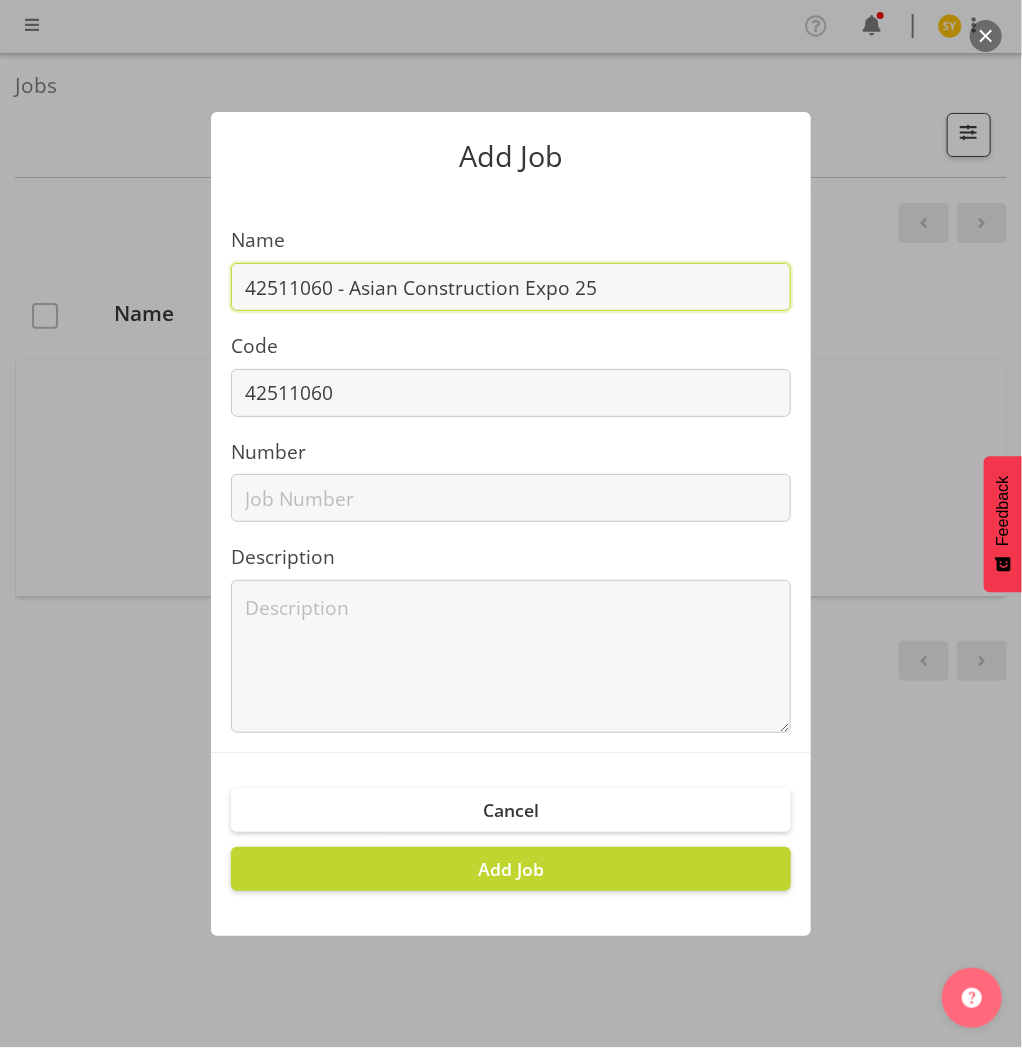 type on "42511060 - Asian Construction Expo 25" 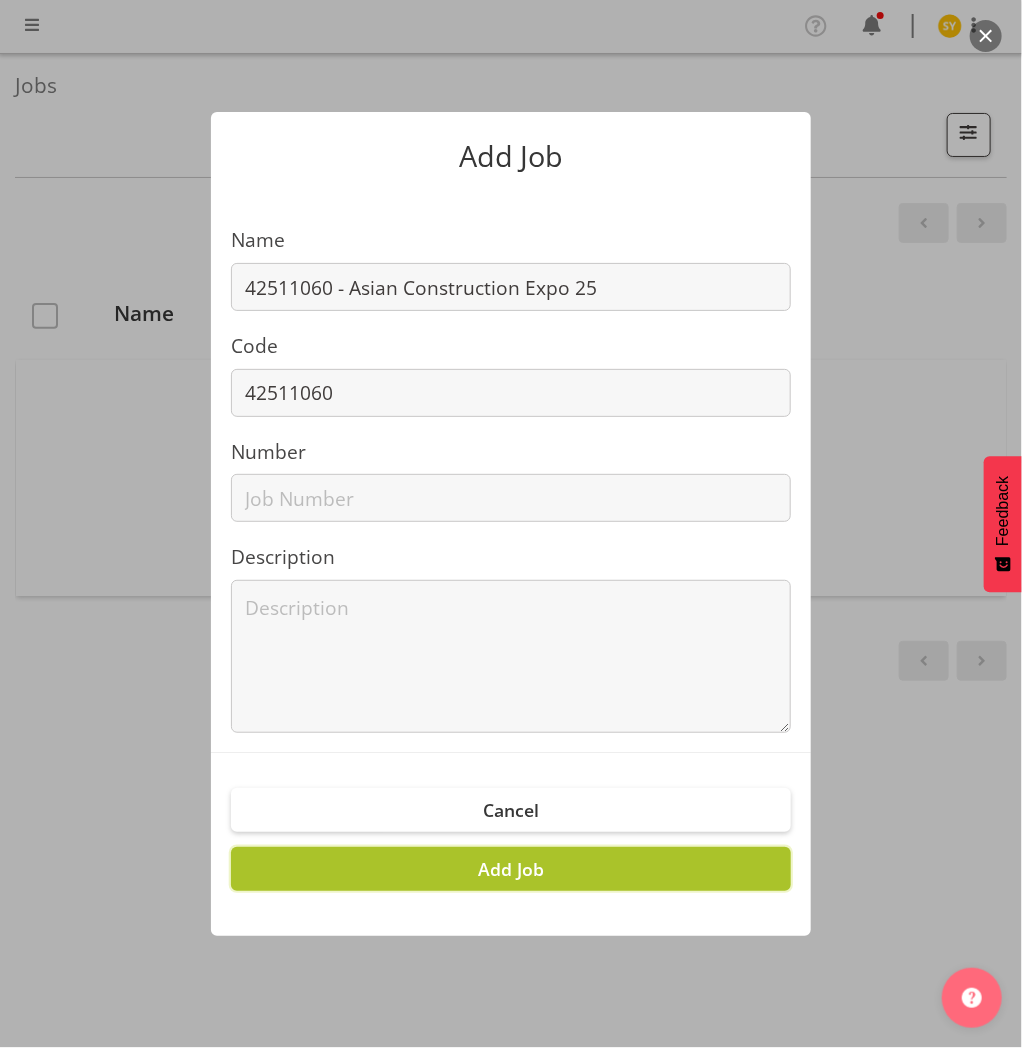 click on "Add Job" at bounding box center [511, 869] 